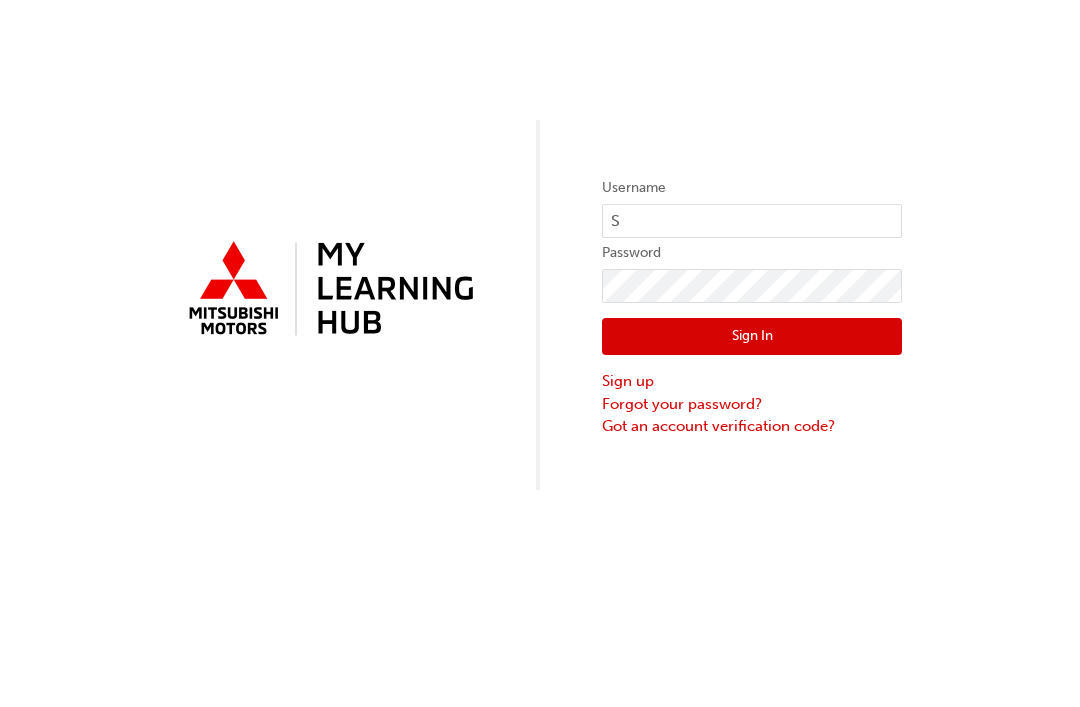 scroll, scrollTop: 0, scrollLeft: 0, axis: both 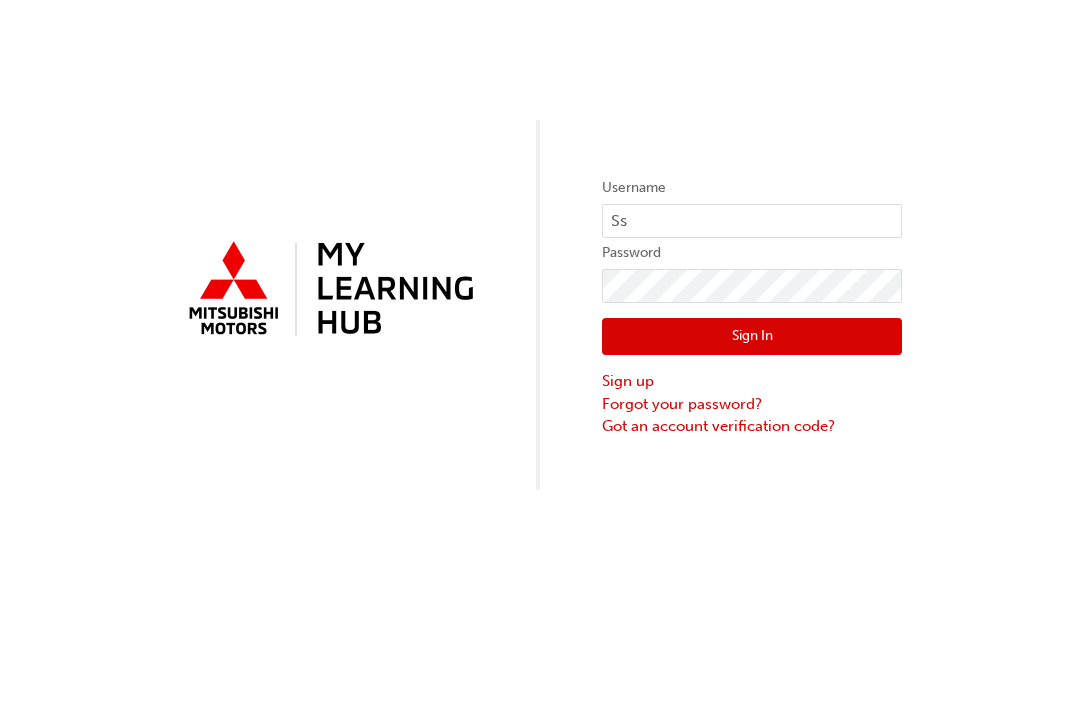 type on "S" 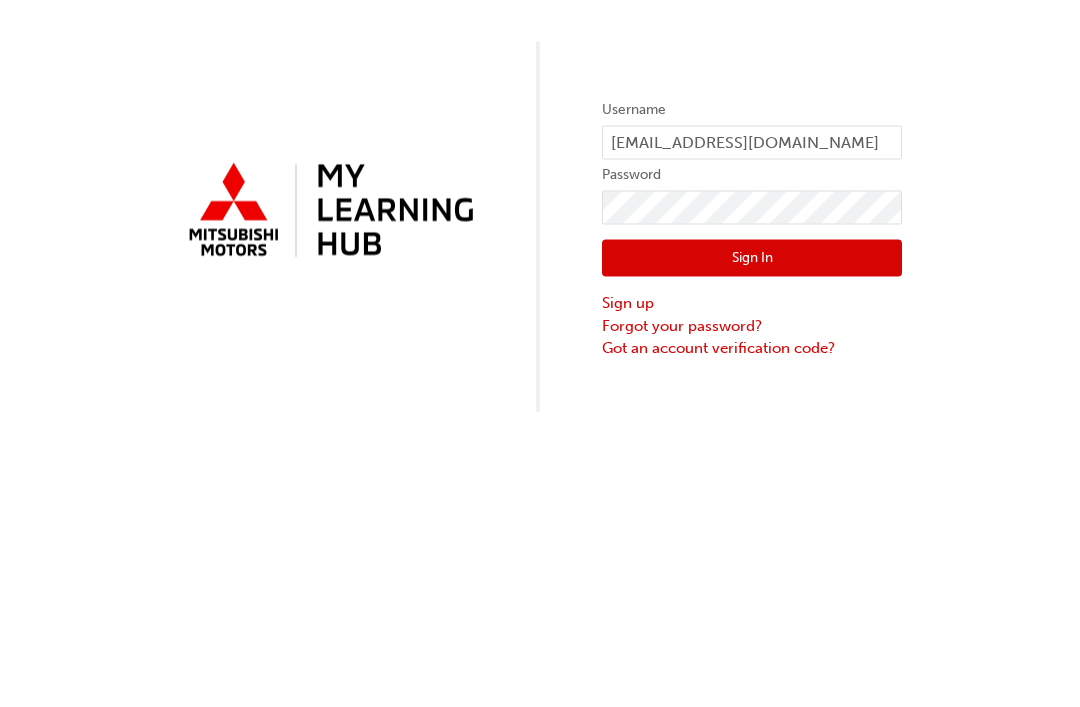 type on "[EMAIL_ADDRESS][DOMAIN_NAME]" 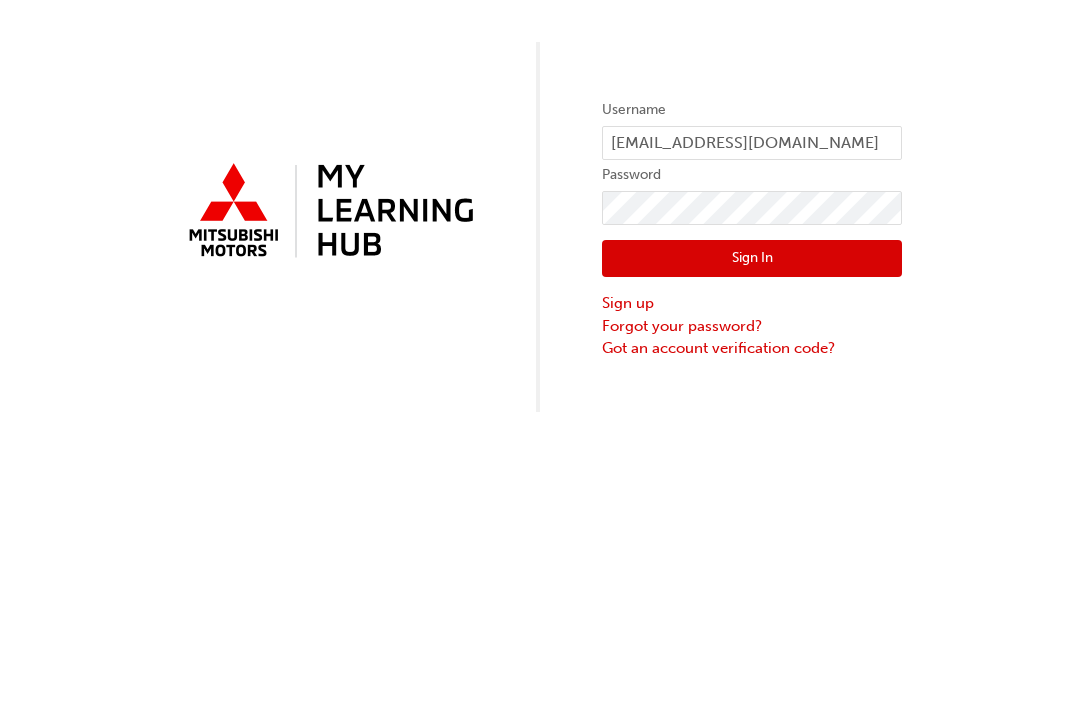 click on "Sign In" at bounding box center (752, 337) 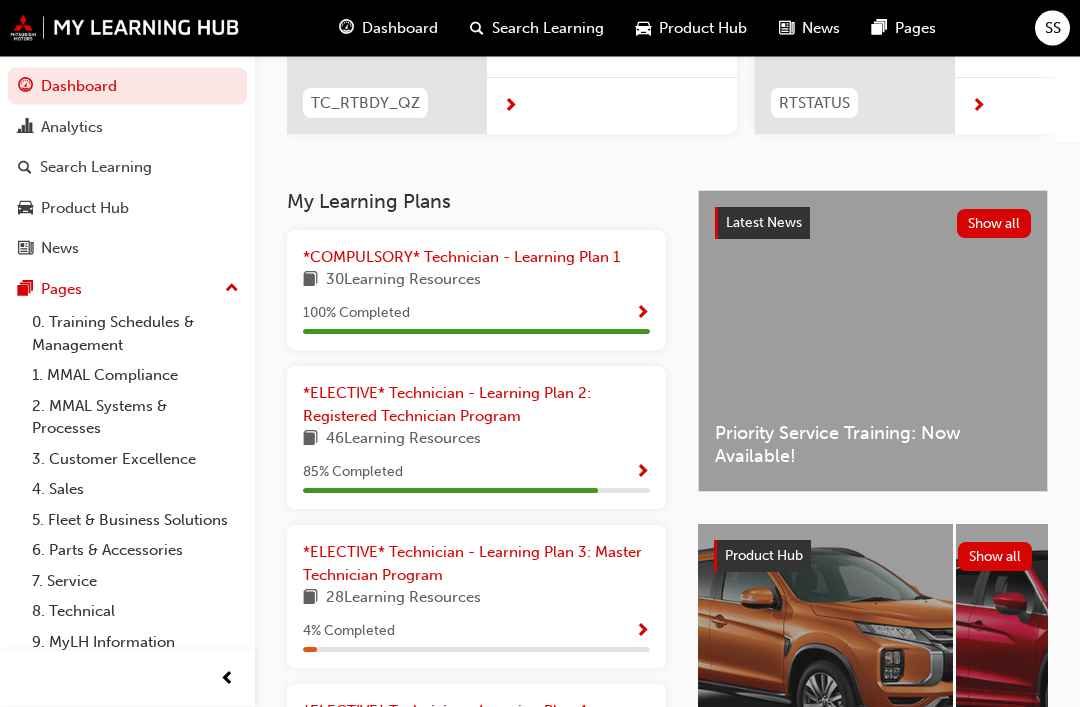 scroll, scrollTop: 320, scrollLeft: 0, axis: vertical 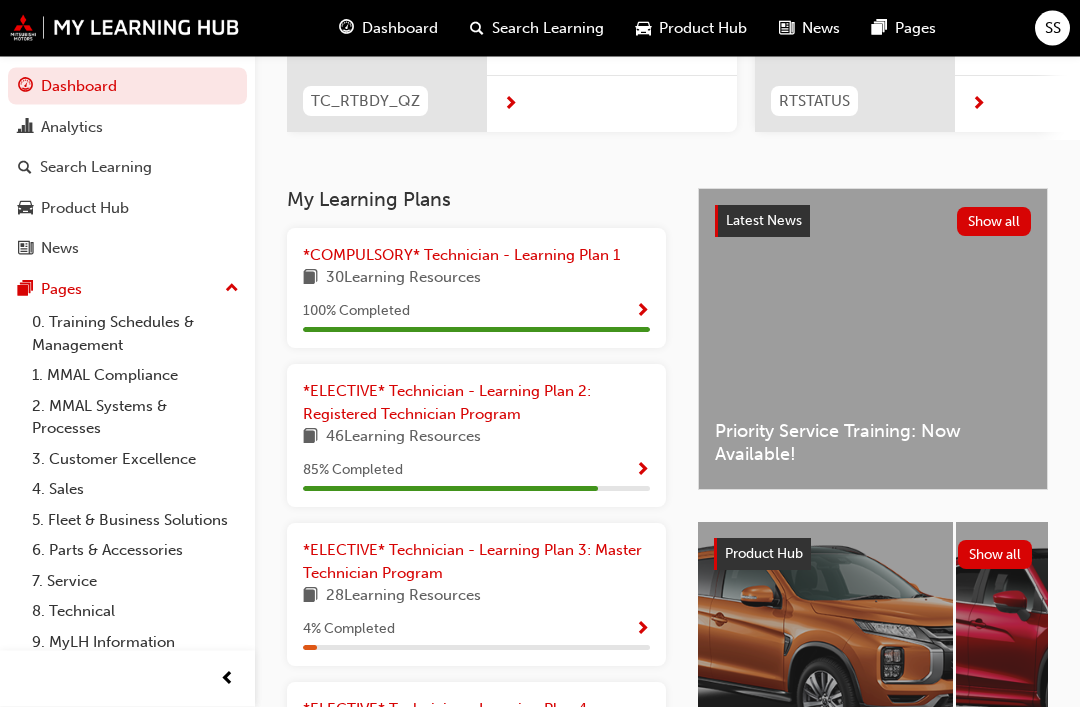 click on "*ELECTIVE* Technician - Learning Plan 2: Registered Technician Program" at bounding box center (447, 403) 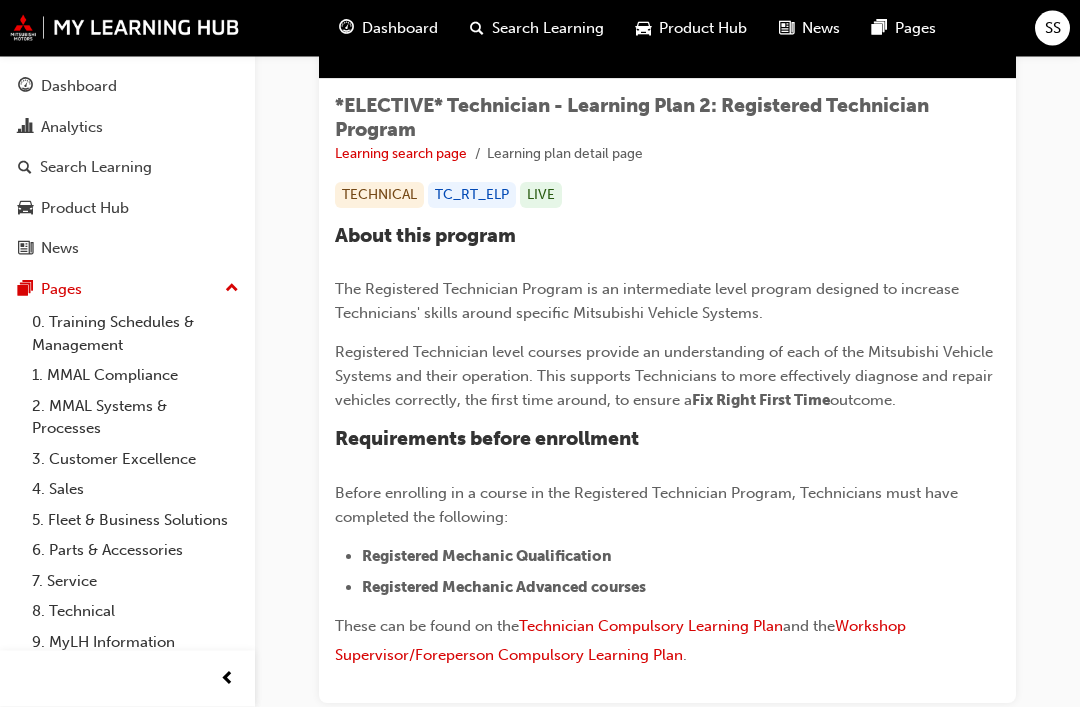 scroll, scrollTop: 482, scrollLeft: 0, axis: vertical 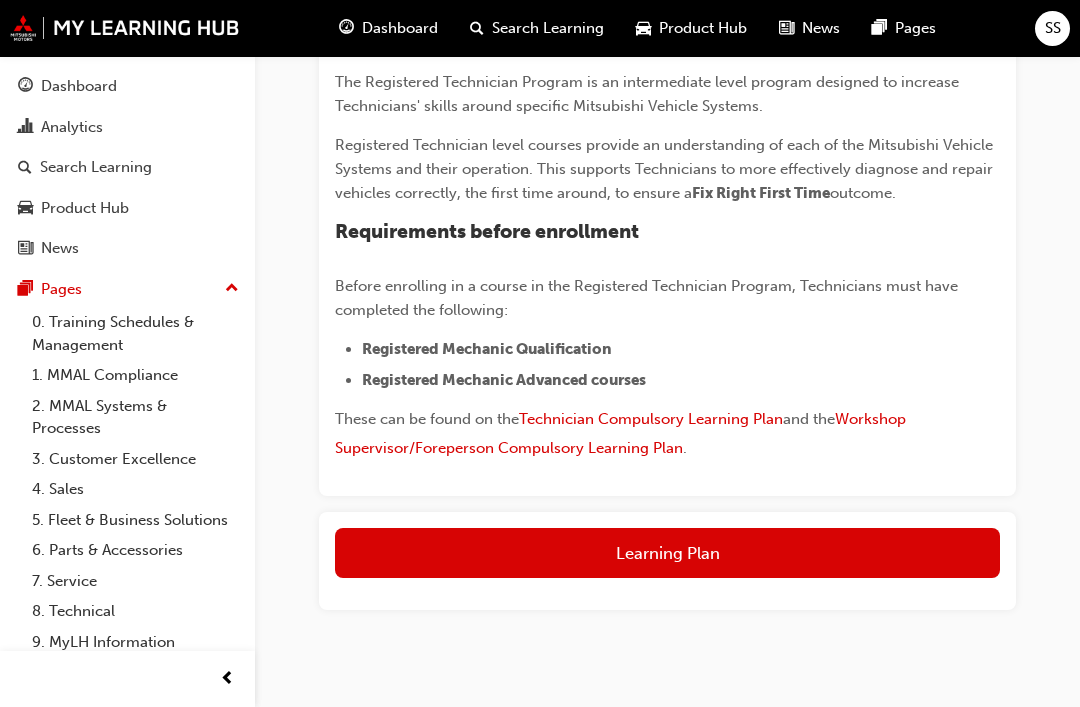click on "Learning Plan" at bounding box center (667, 553) 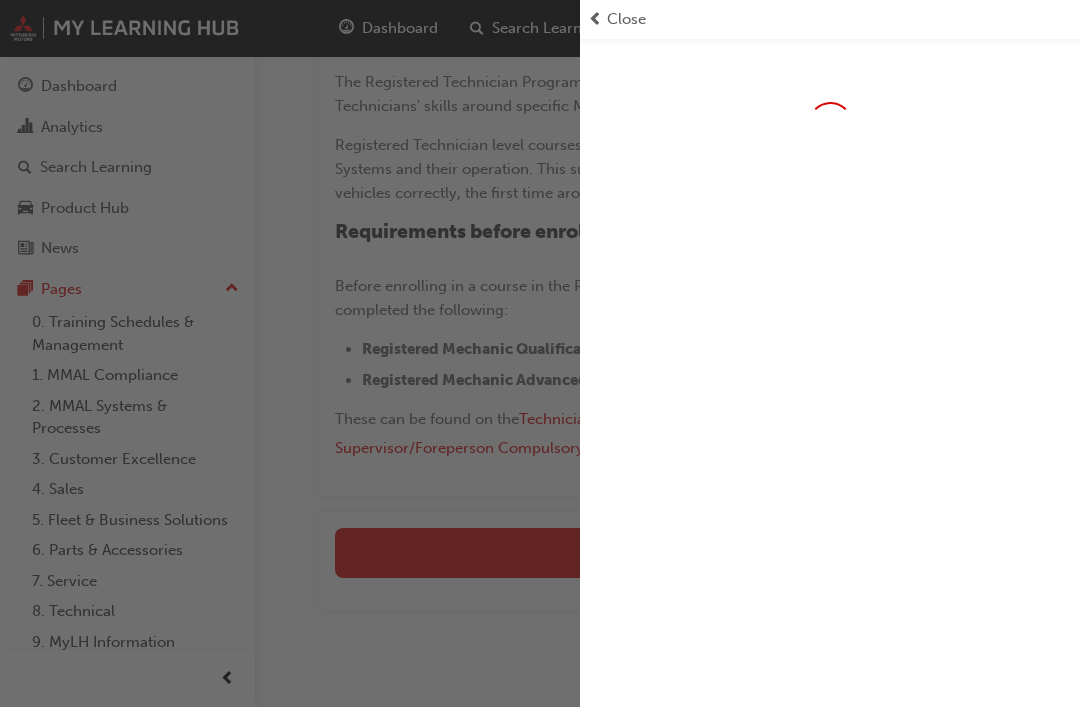 click on "Close" at bounding box center [626, 19] 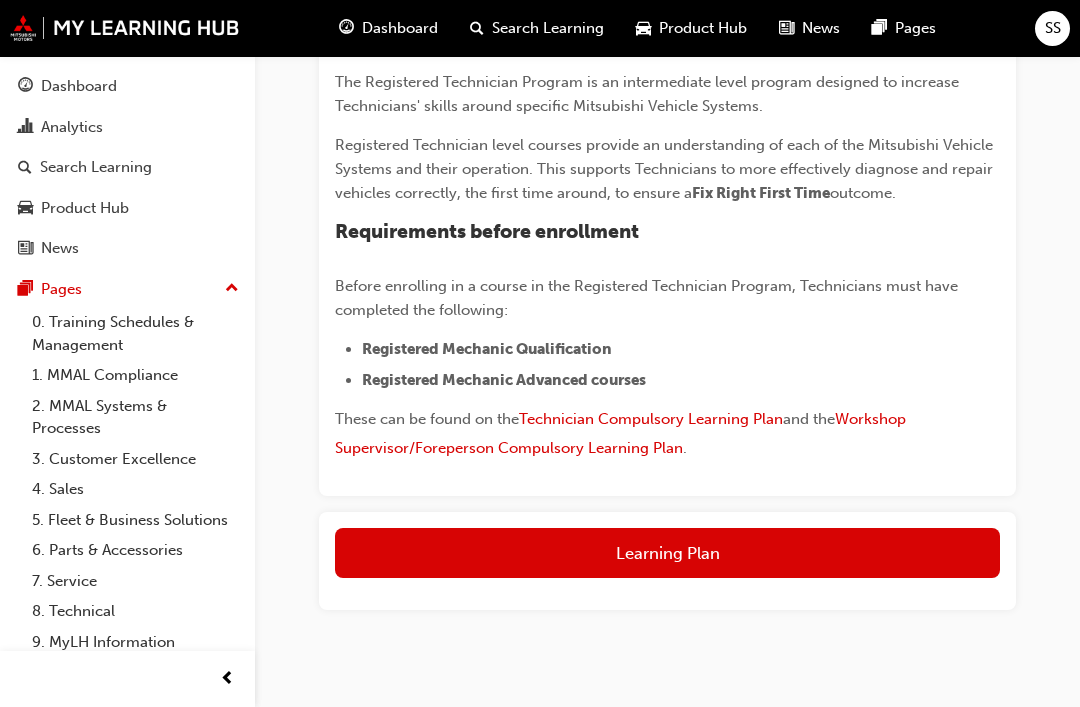 click on "Learning Plan" at bounding box center [667, 553] 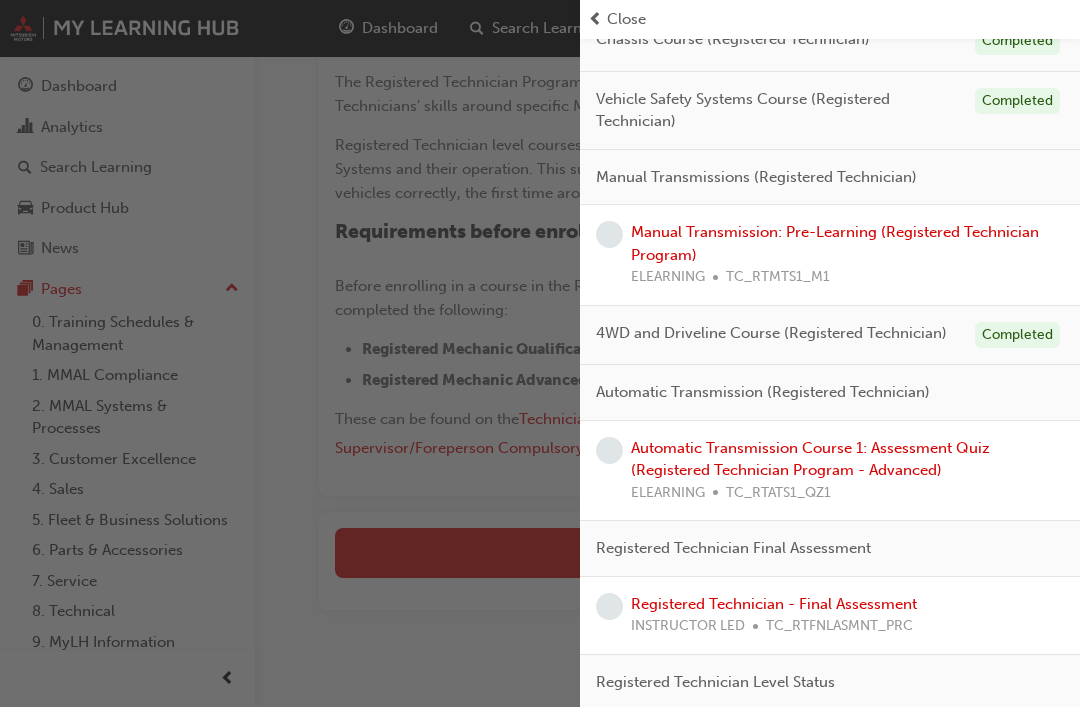 scroll, scrollTop: 820, scrollLeft: 0, axis: vertical 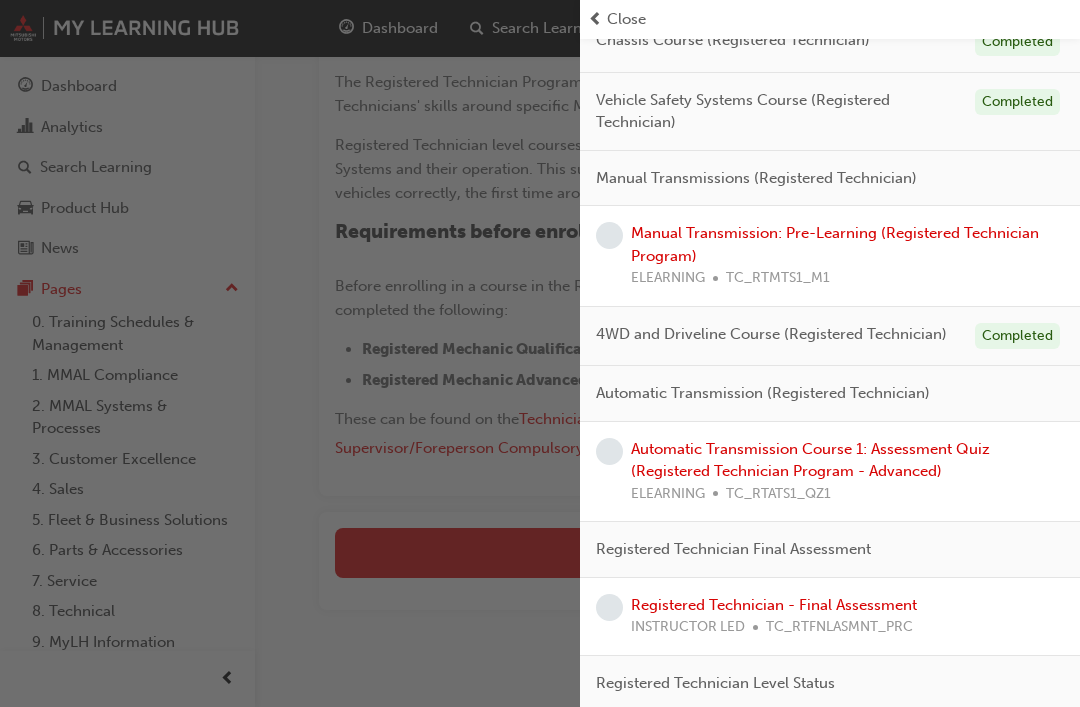 click on "Automatic Transmission Course 1: Assessment Quiz (Registered Technician Program - Advanced)" at bounding box center (810, 460) 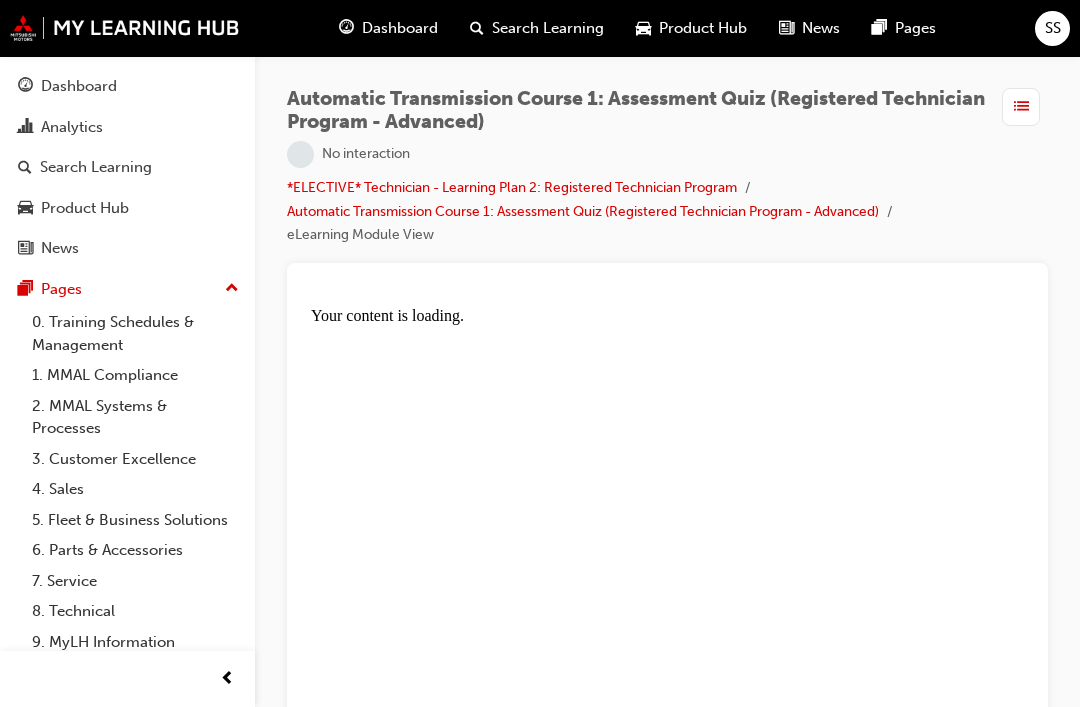 scroll, scrollTop: 0, scrollLeft: 0, axis: both 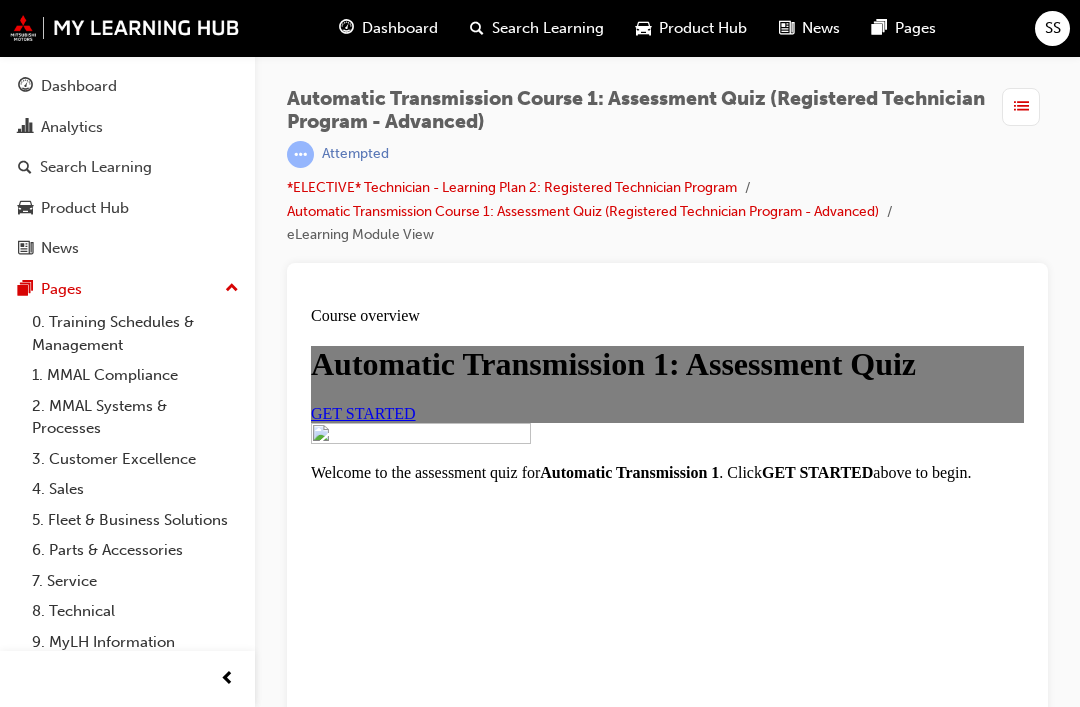 click on "GET STARTED" at bounding box center [363, 412] 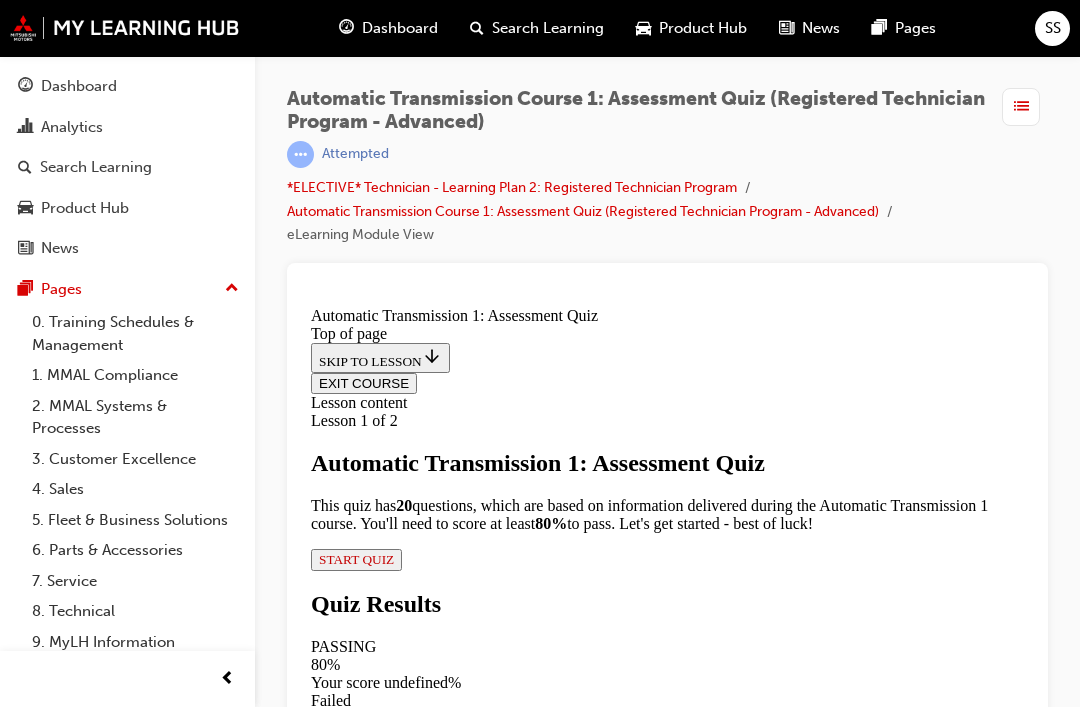 scroll, scrollTop: 161, scrollLeft: 0, axis: vertical 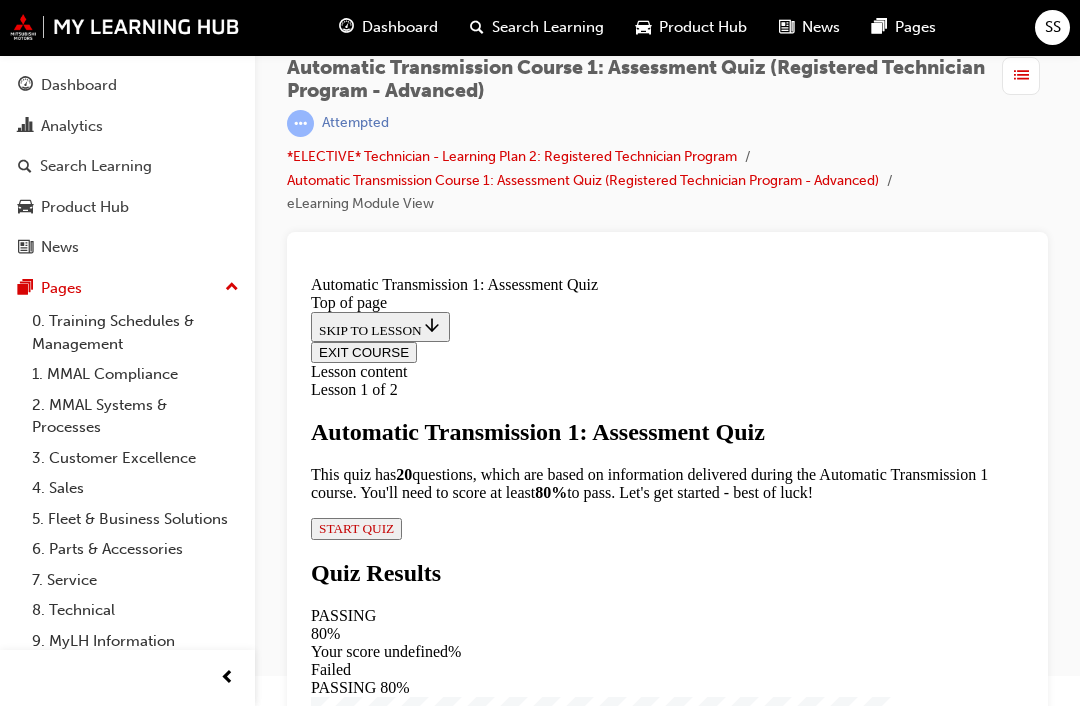 click on "START QUIZ" at bounding box center (356, 527) 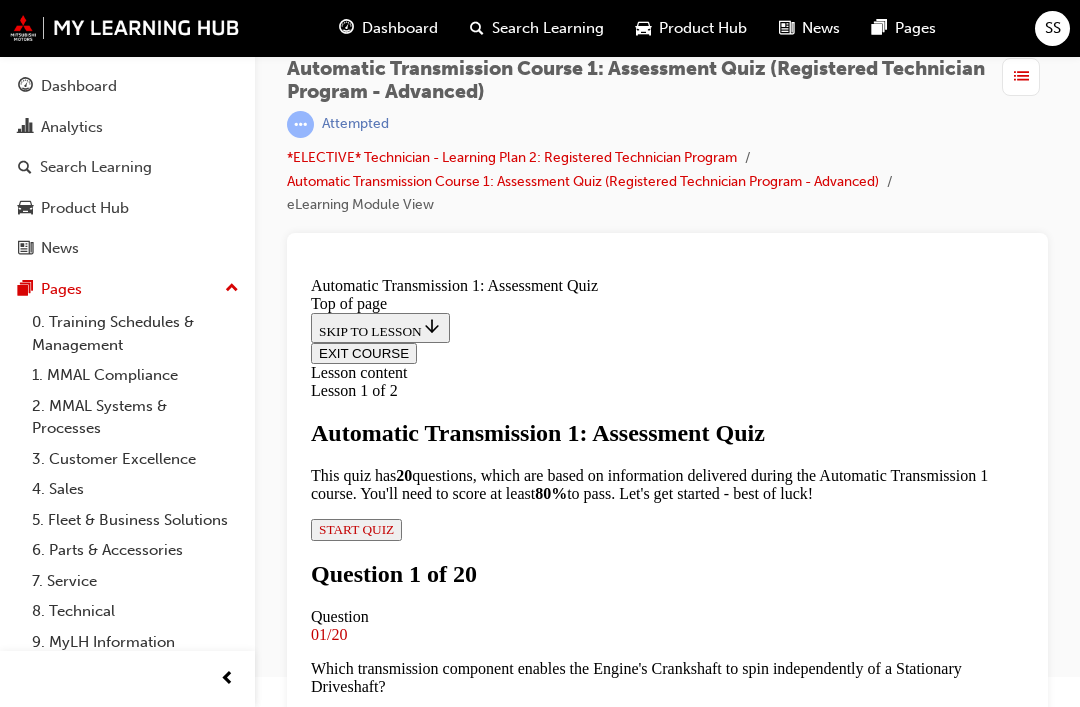 scroll, scrollTop: 243, scrollLeft: 0, axis: vertical 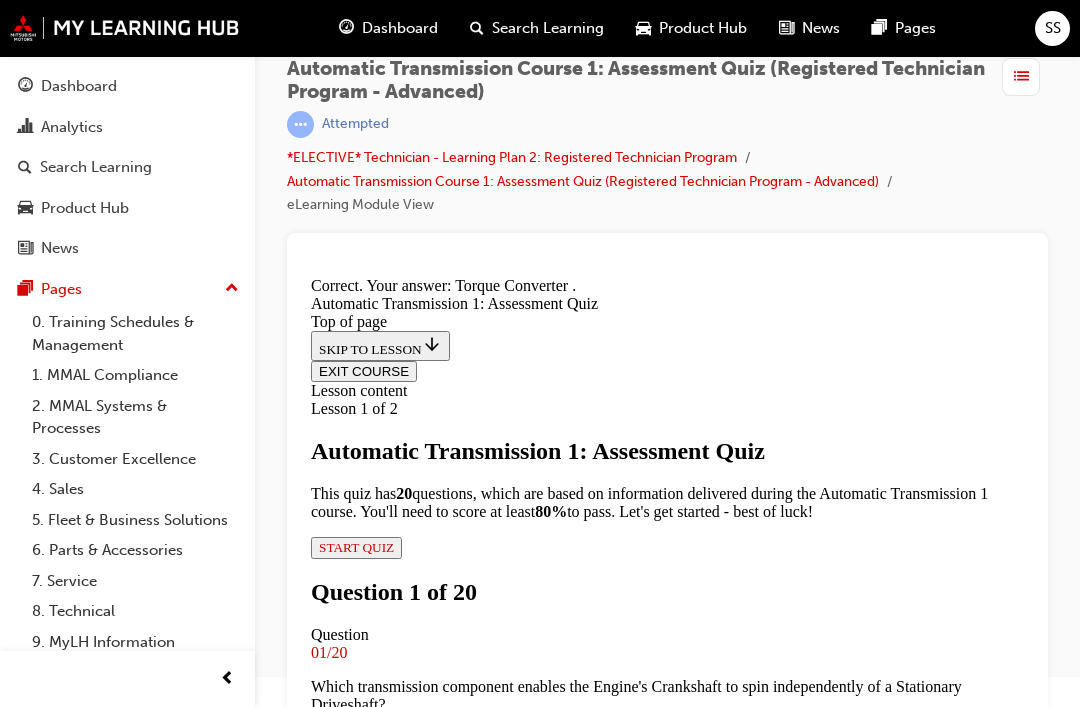 click on "NEXT" at bounding box center [337, 6100] 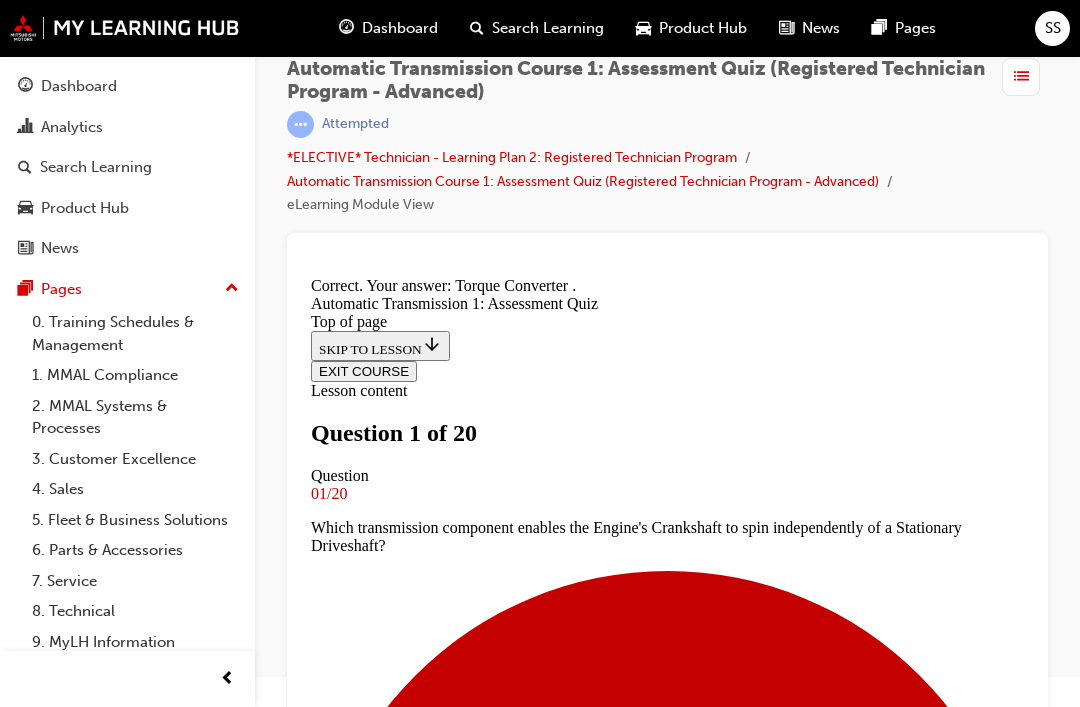 scroll, scrollTop: 345, scrollLeft: 0, axis: vertical 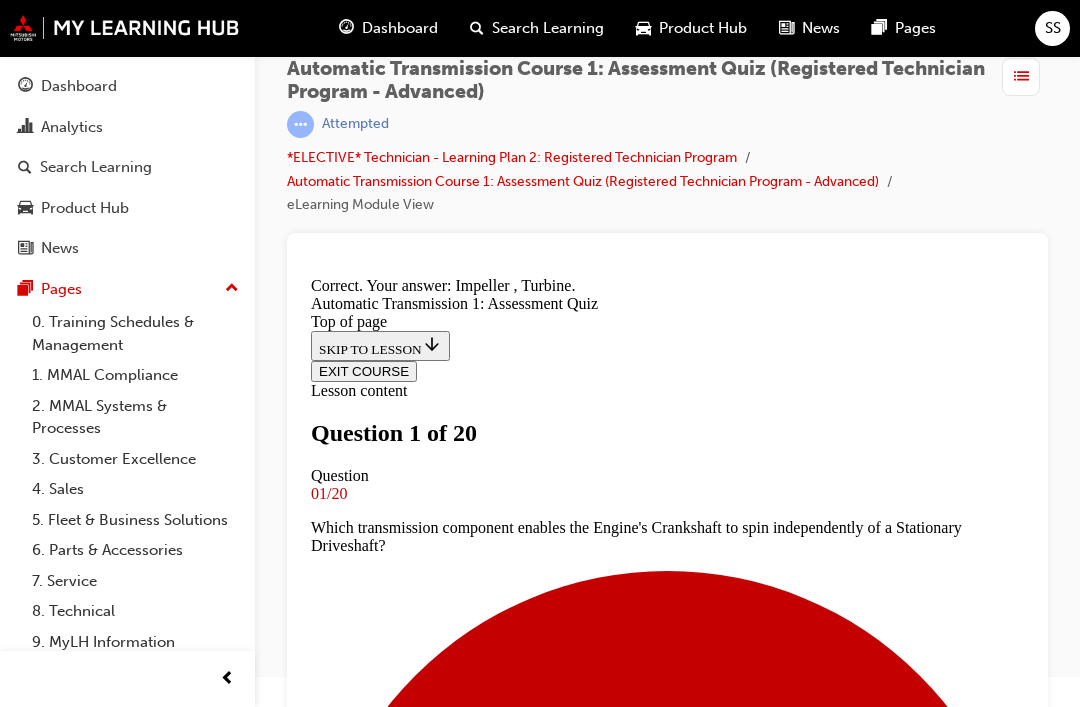 click on "NEXT" at bounding box center (337, 8420) 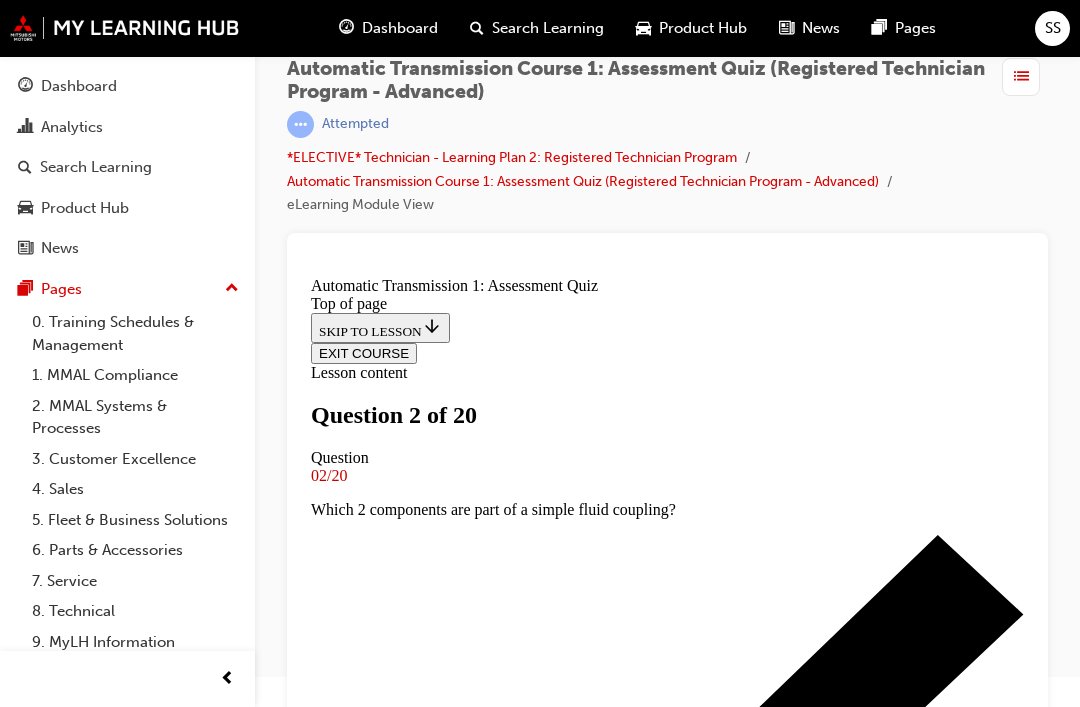 scroll, scrollTop: 216, scrollLeft: 0, axis: vertical 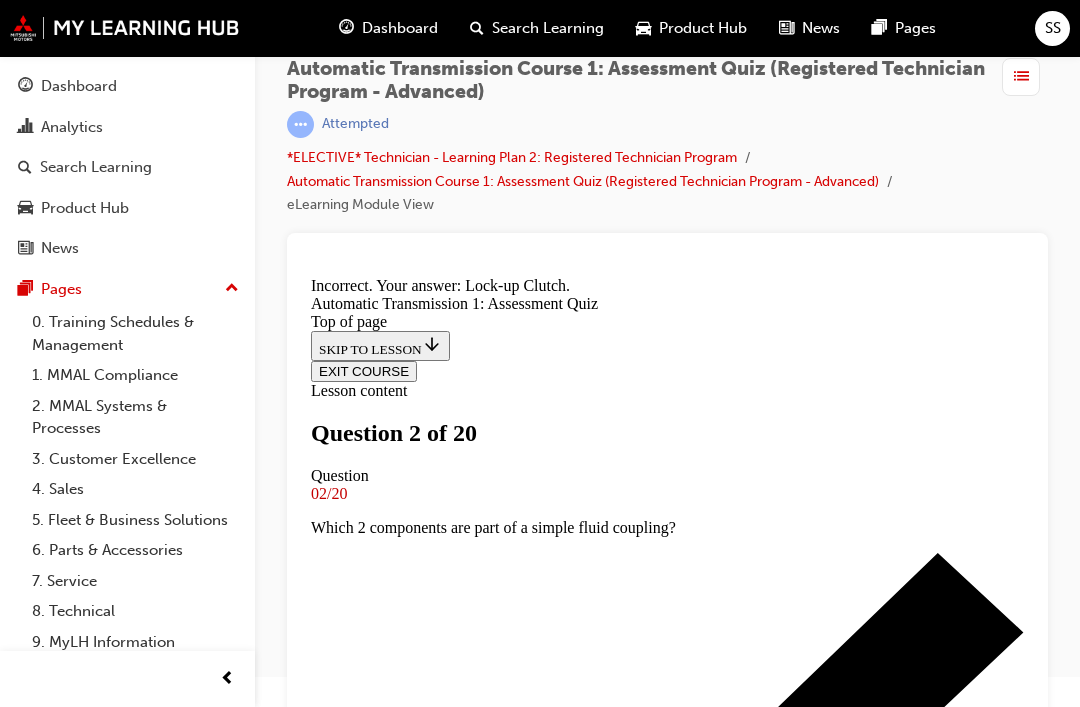 click on "NEXT" at bounding box center (337, 8366) 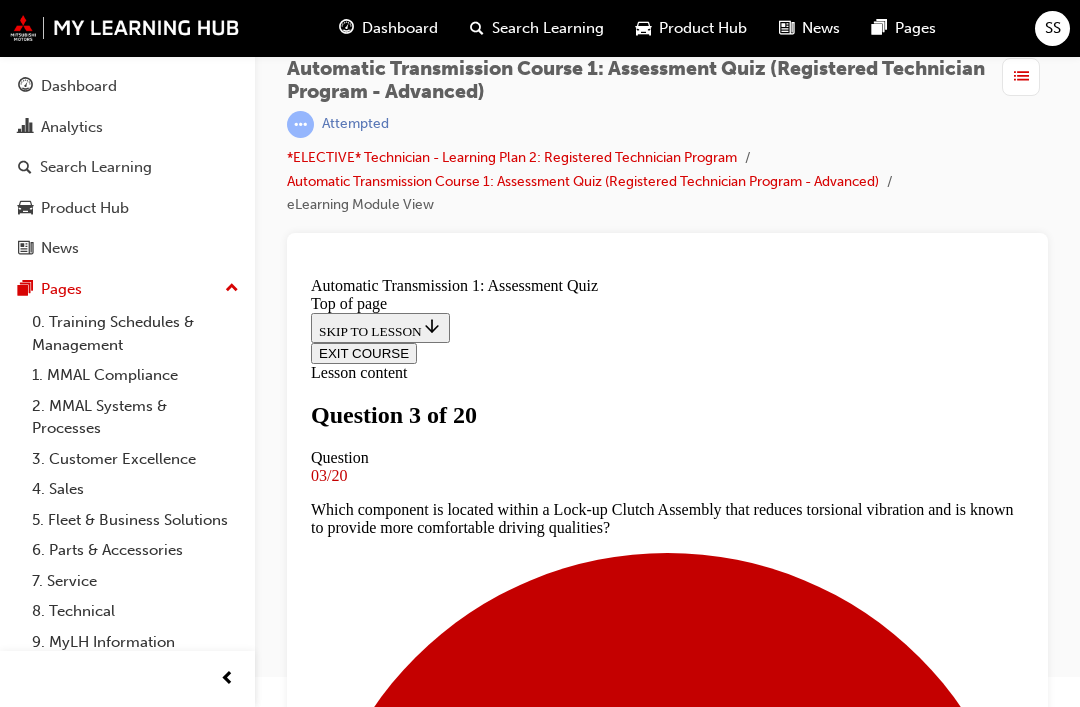 scroll, scrollTop: 208, scrollLeft: 0, axis: vertical 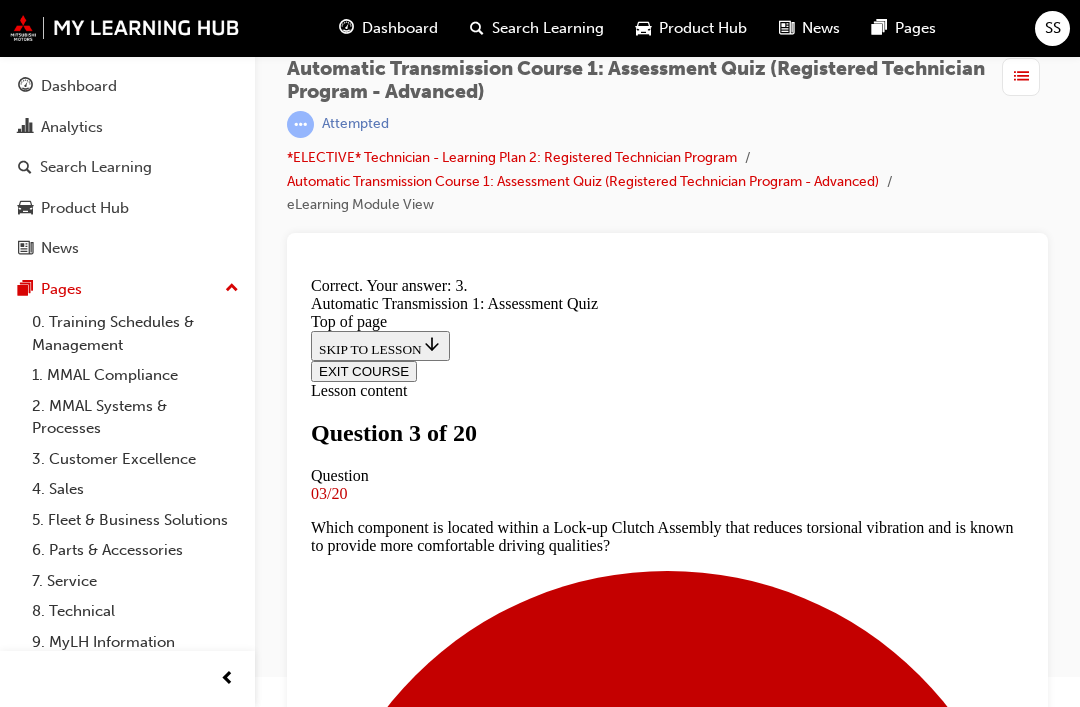 click on "NEXT" at bounding box center (337, 11422) 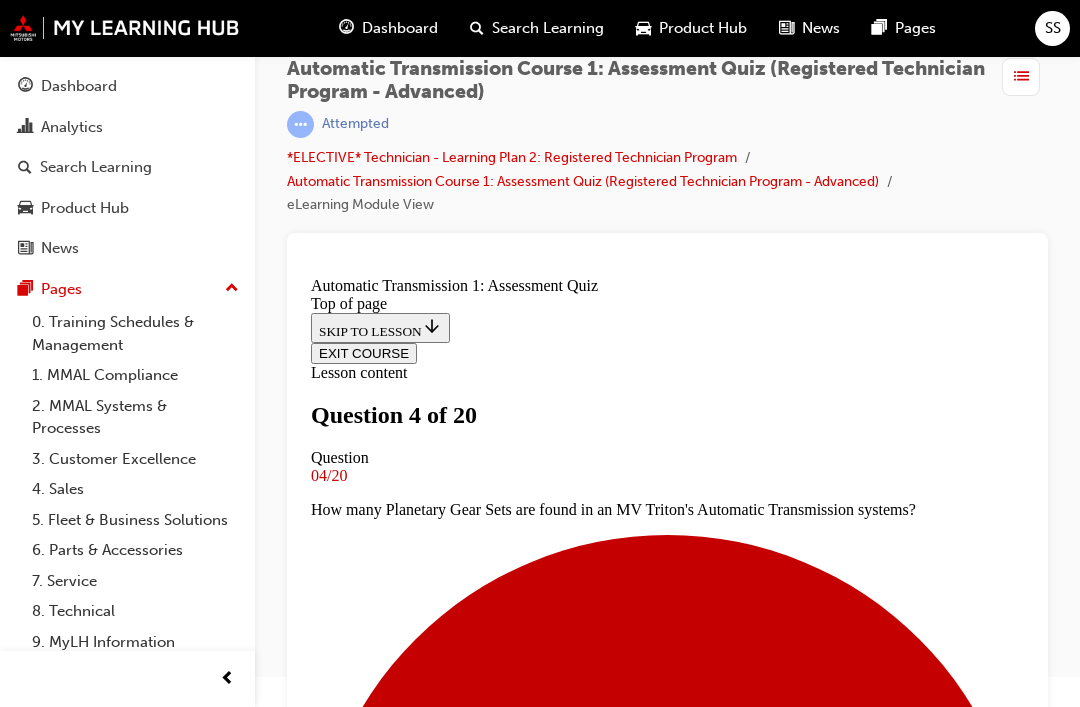 scroll, scrollTop: 177, scrollLeft: 0, axis: vertical 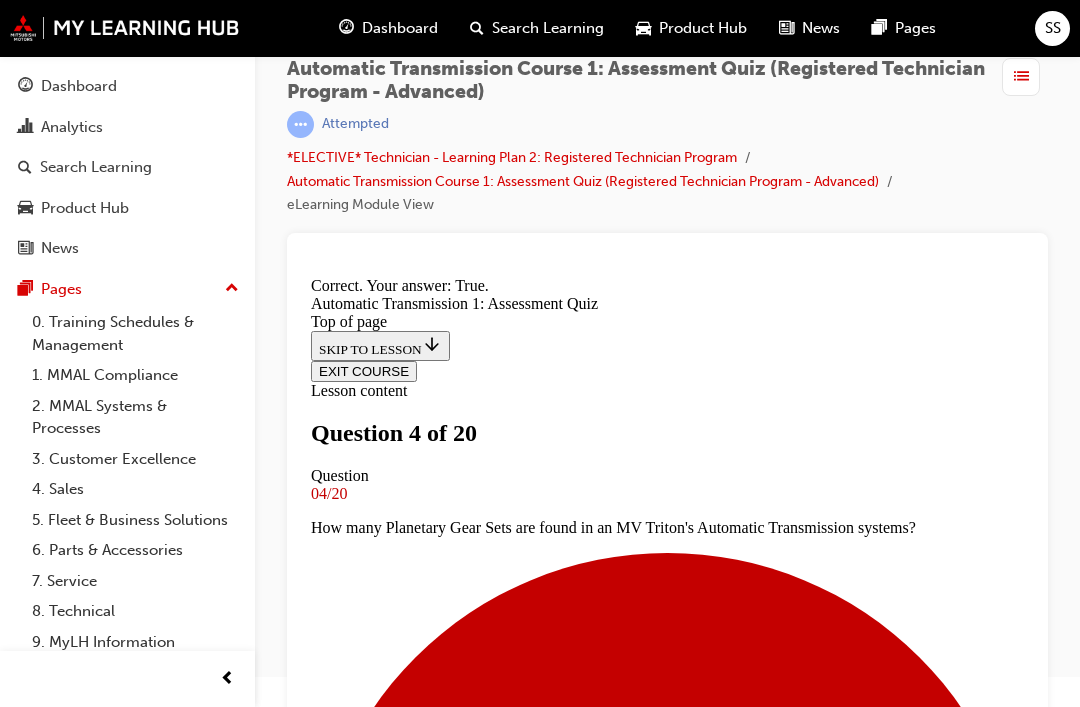 click on "NEXT" at bounding box center [337, 8875] 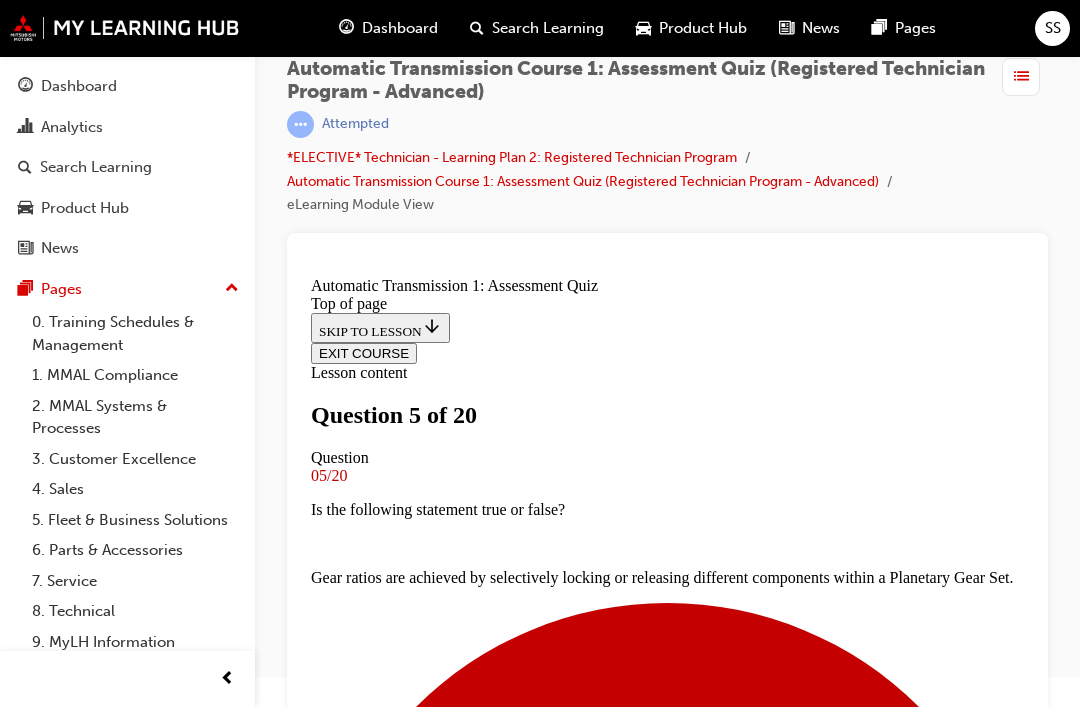 scroll, scrollTop: 165, scrollLeft: 0, axis: vertical 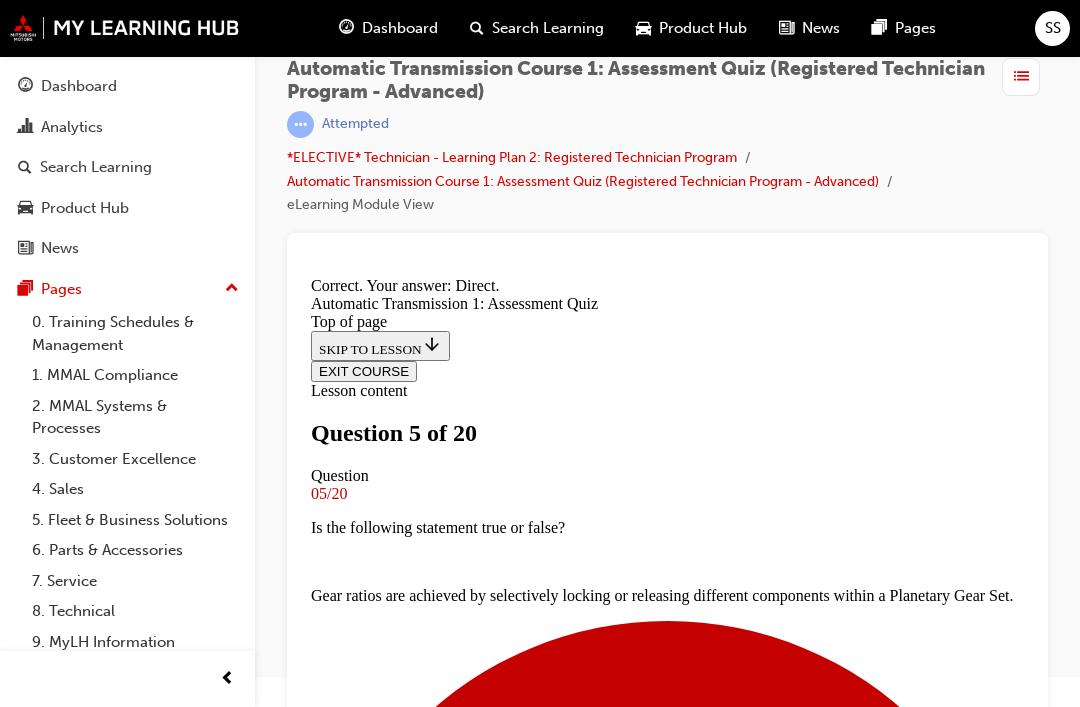 click on "NEXT" at bounding box center [337, 8893] 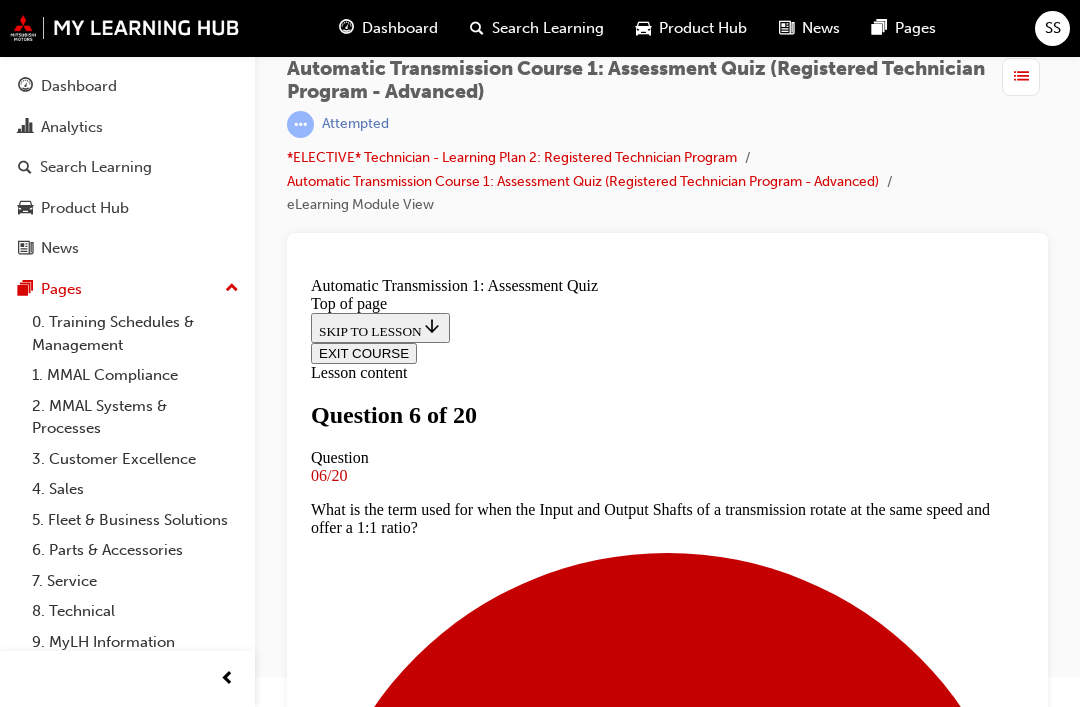 scroll, scrollTop: 178, scrollLeft: 0, axis: vertical 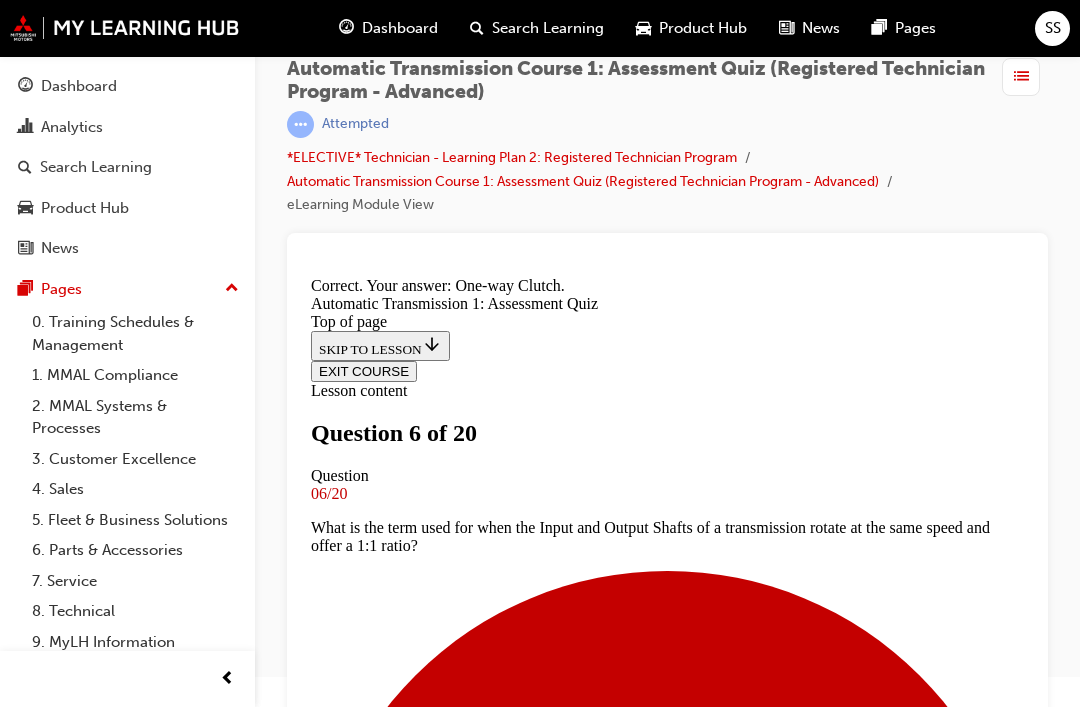 click on "NEXT" at bounding box center (337, 11476) 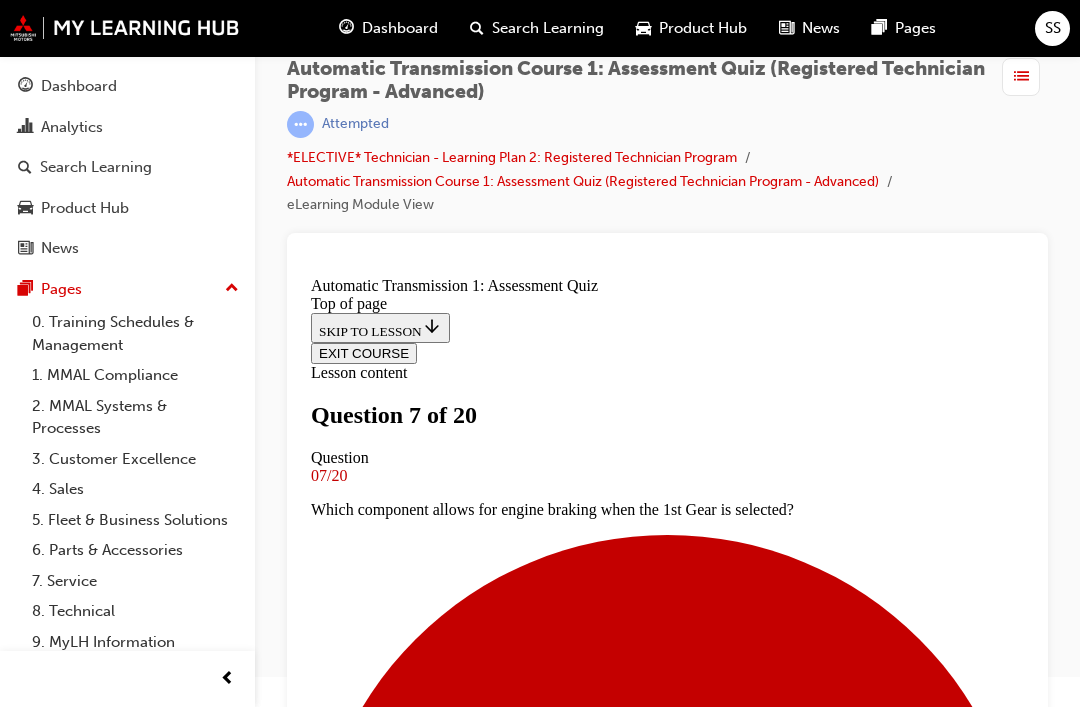 scroll, scrollTop: 210, scrollLeft: 0, axis: vertical 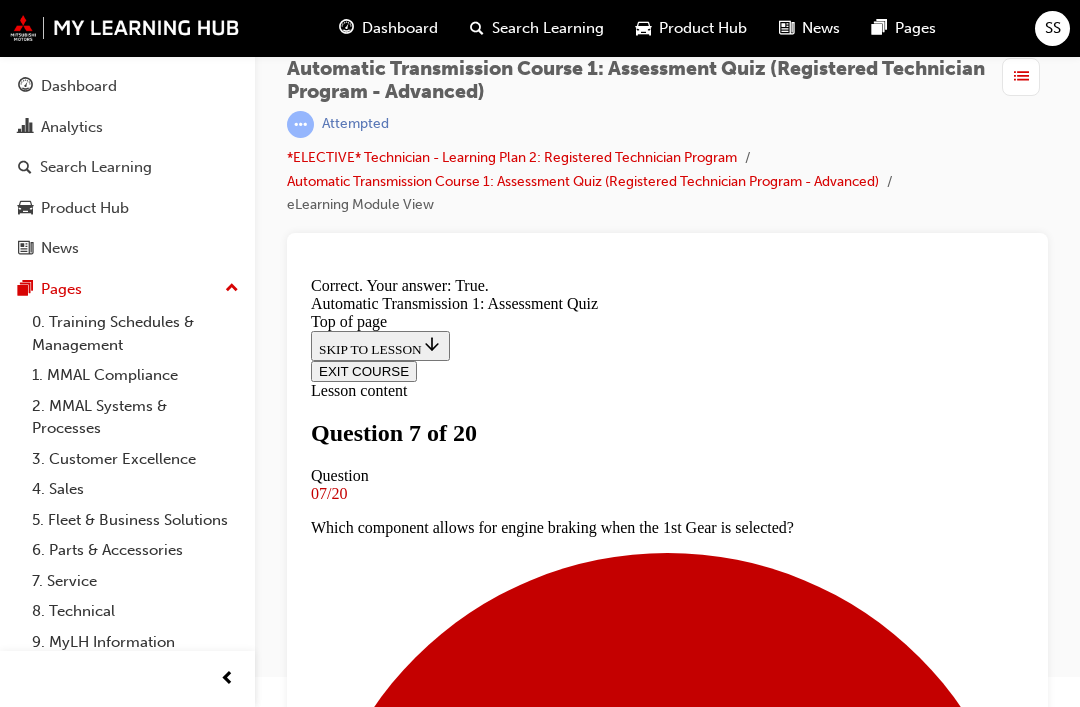click on "NEXT" at bounding box center [337, 8893] 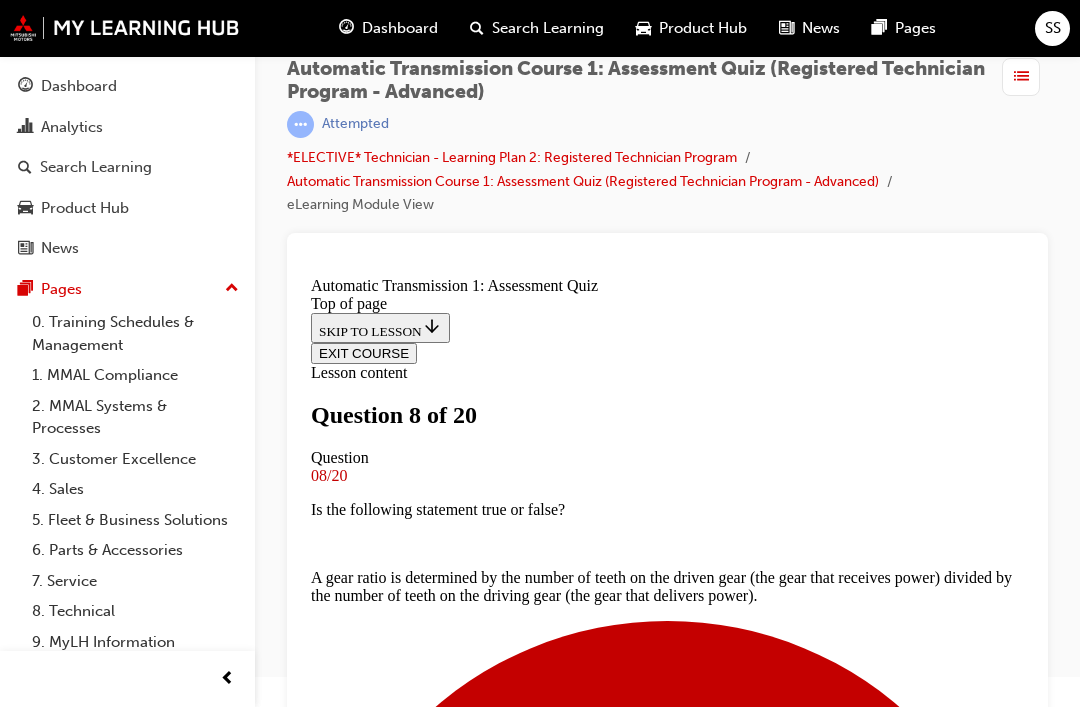 scroll, scrollTop: 170, scrollLeft: 0, axis: vertical 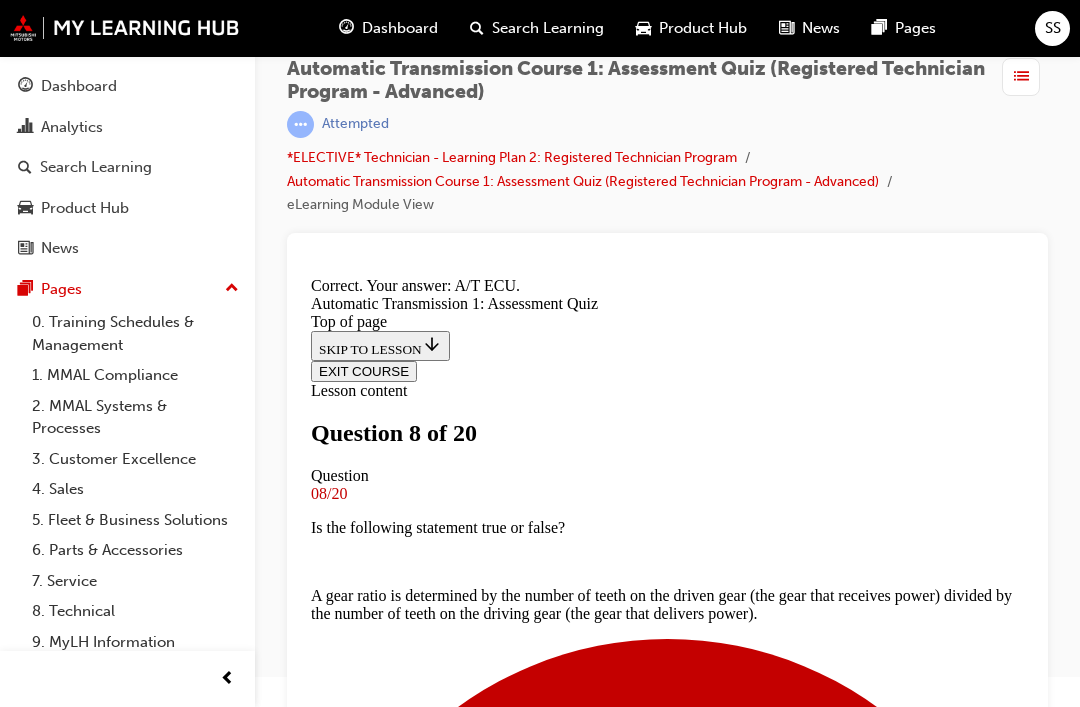 click on "NEXT" at bounding box center (337, 7567) 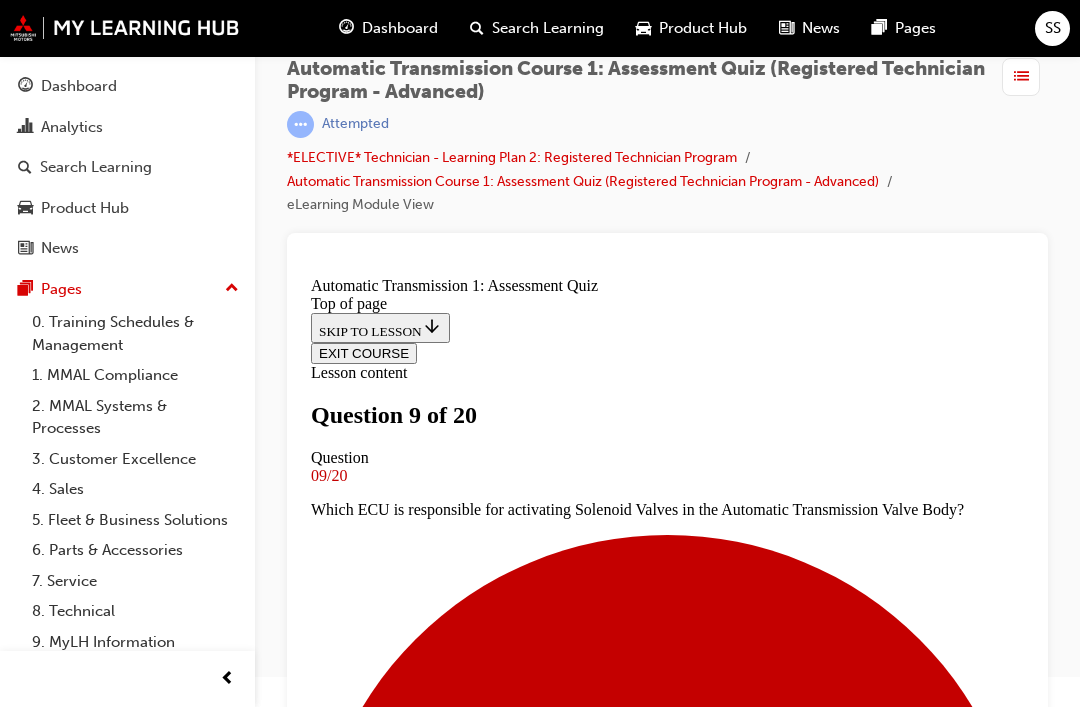 scroll, scrollTop: 190, scrollLeft: 0, axis: vertical 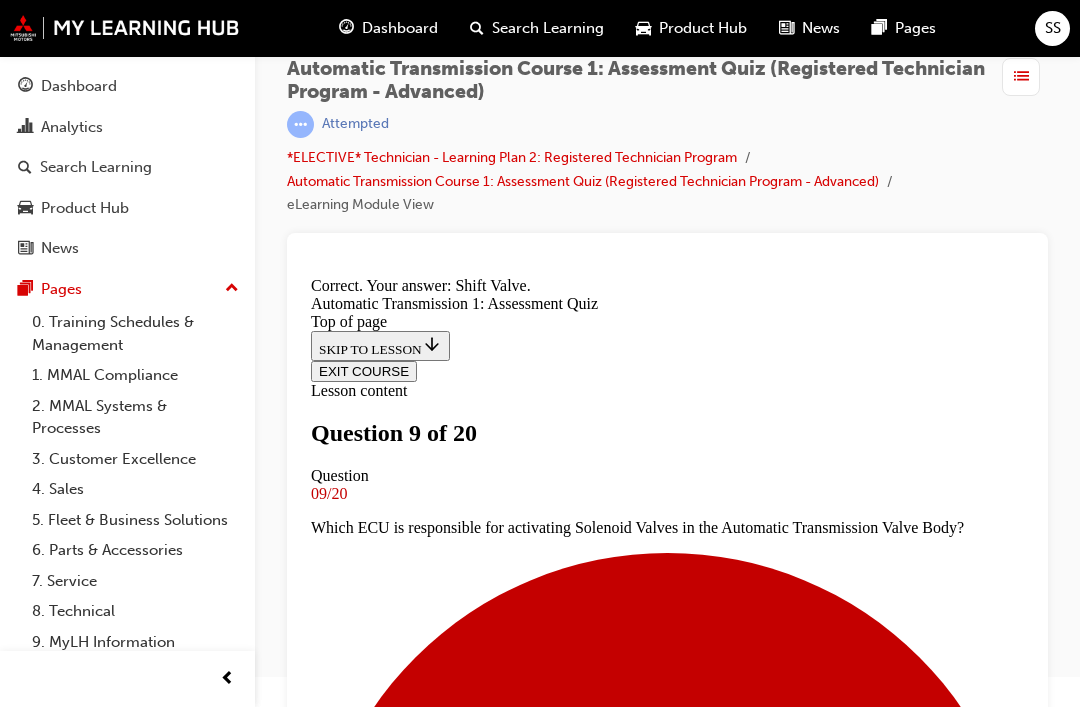 click on "NEXT" at bounding box center [337, 10132] 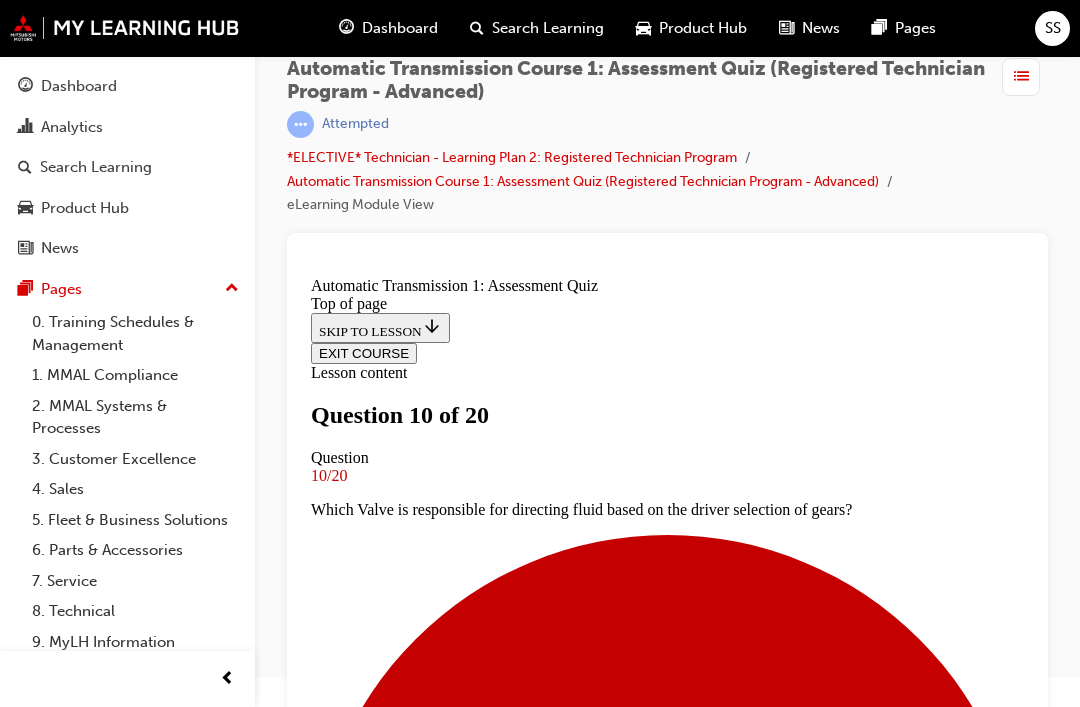scroll, scrollTop: 228, scrollLeft: 0, axis: vertical 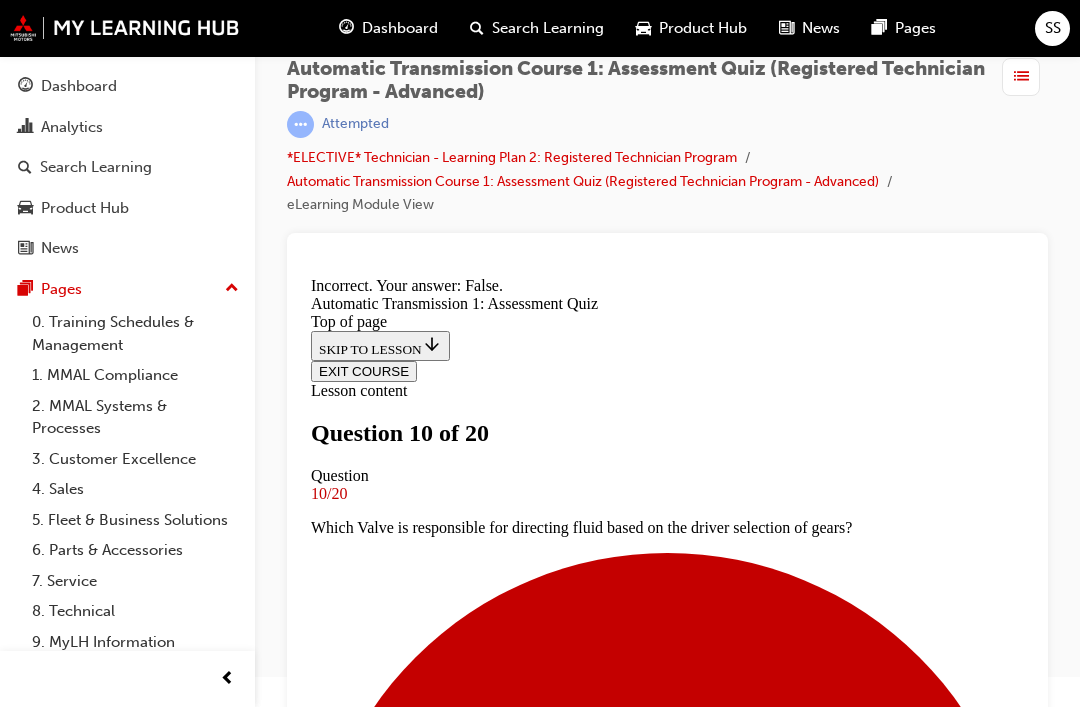 click on "NEXT" at bounding box center [337, 8875] 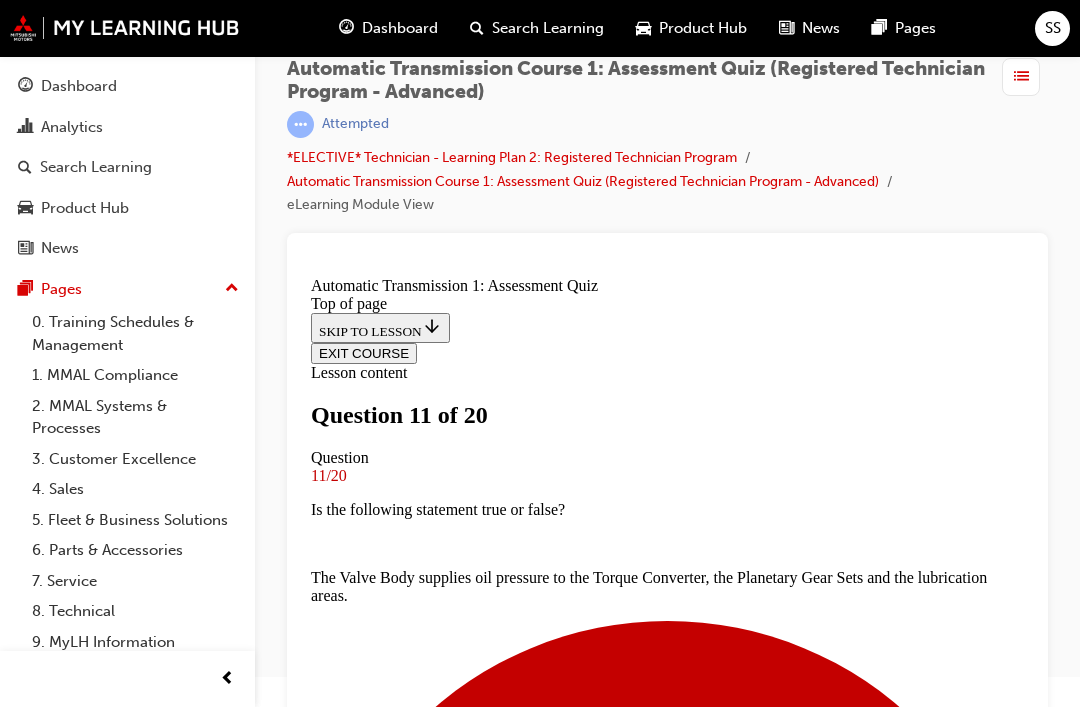 scroll, scrollTop: 172, scrollLeft: 0, axis: vertical 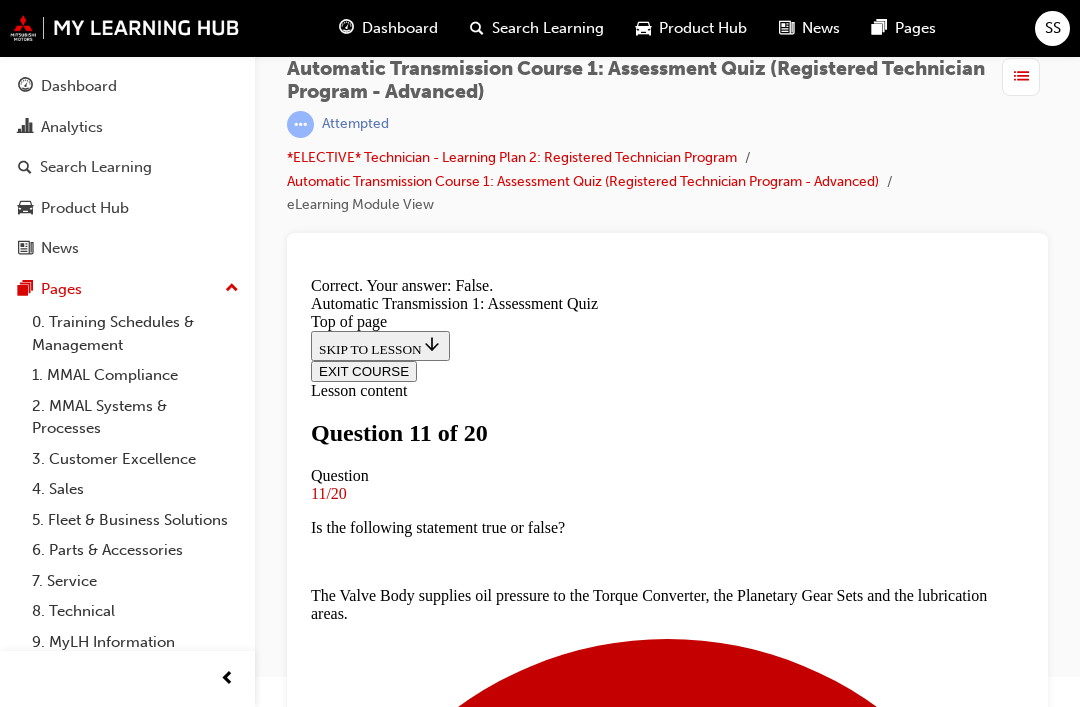 click on "NEXT" at bounding box center (337, 6292) 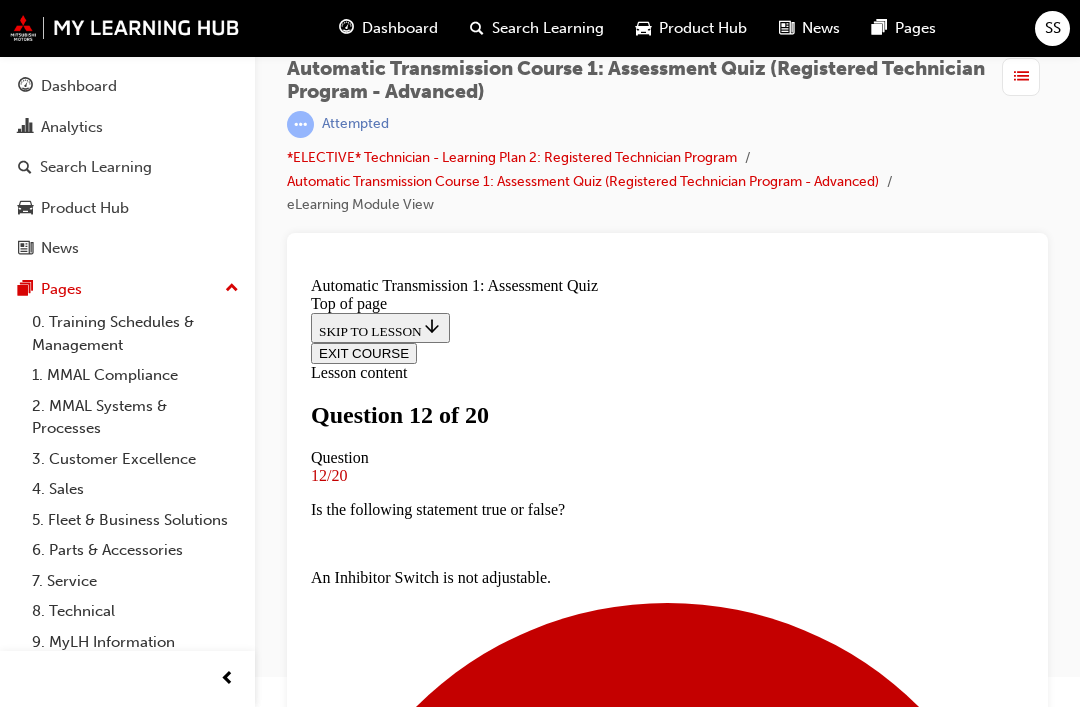scroll, scrollTop: 276, scrollLeft: 0, axis: vertical 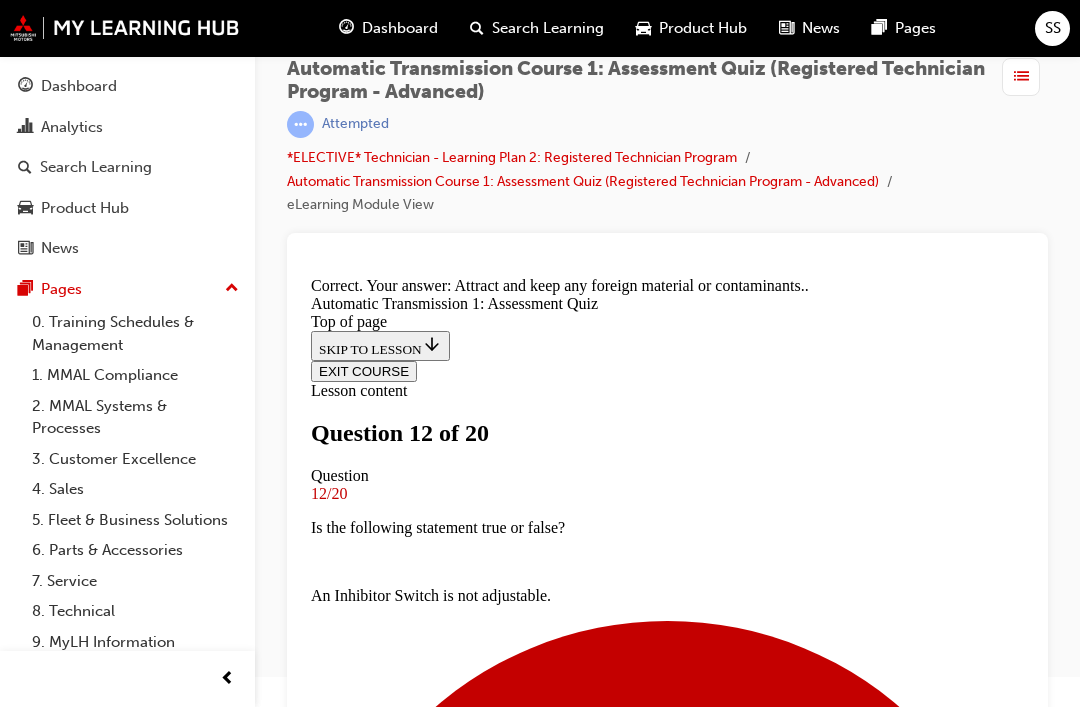 click on "NEXT" at bounding box center (337, 8875) 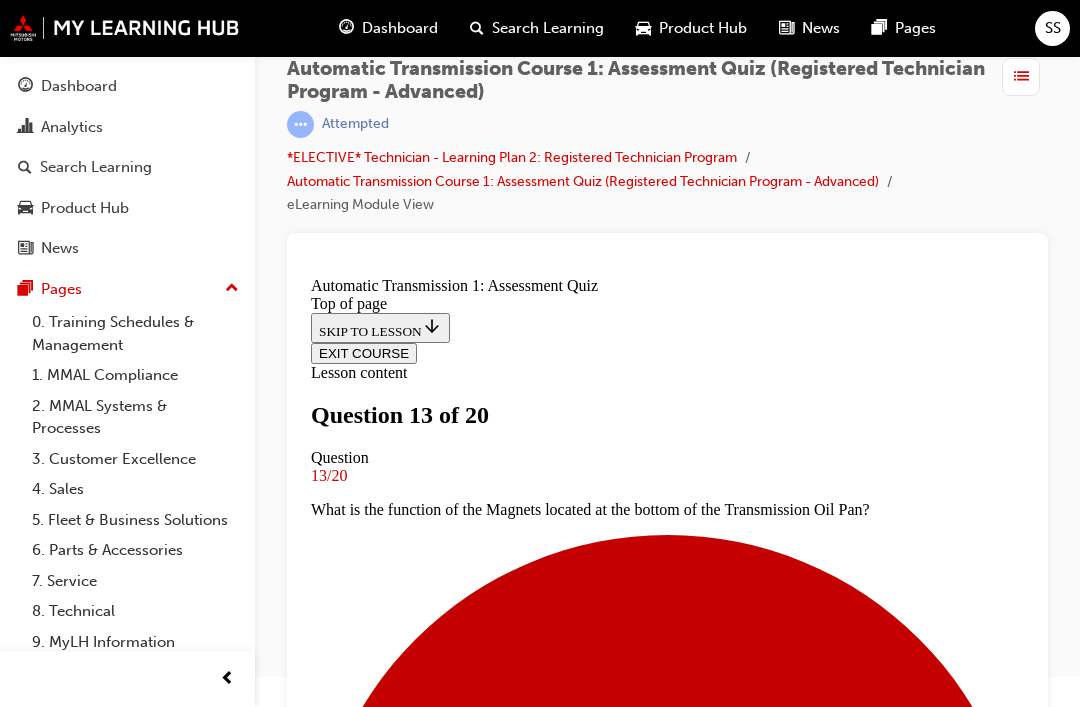 scroll, scrollTop: 185, scrollLeft: 0, axis: vertical 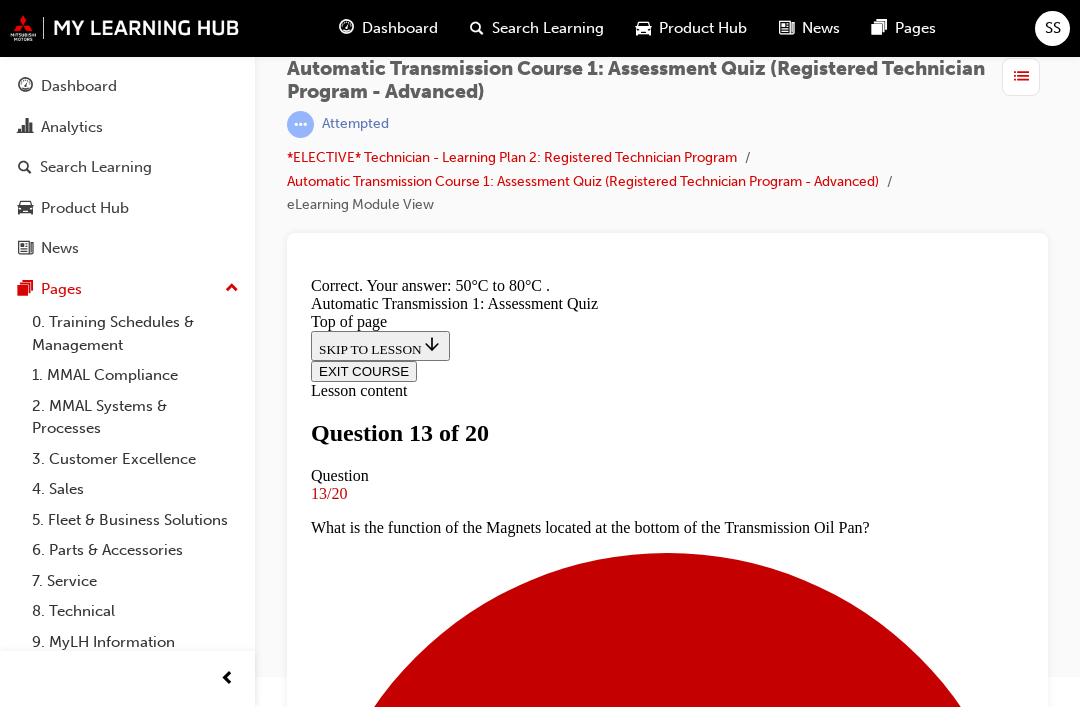 click on "NEXT" at bounding box center (337, 10150) 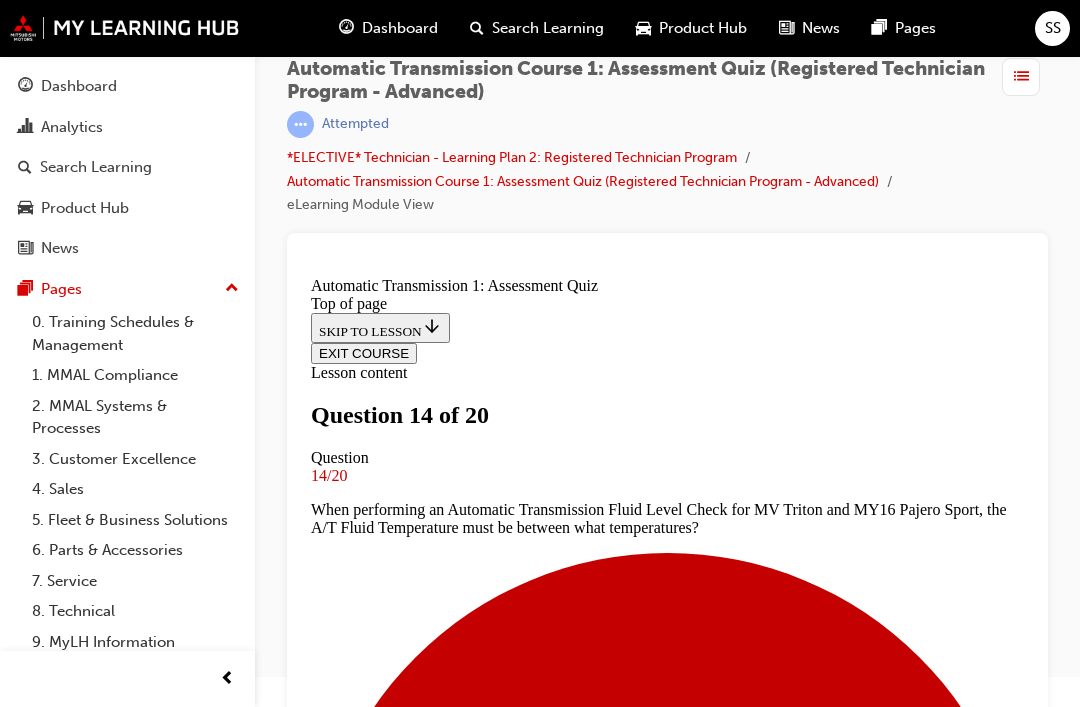 scroll, scrollTop: 194, scrollLeft: 0, axis: vertical 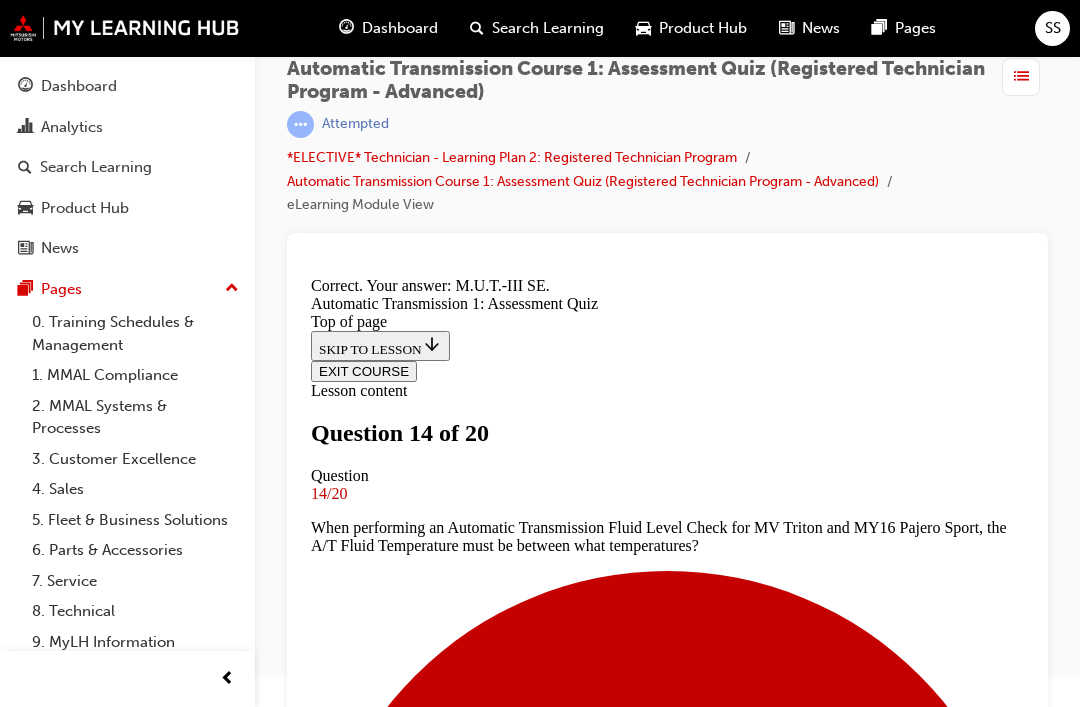 click on "NEXT" at bounding box center (337, 10168) 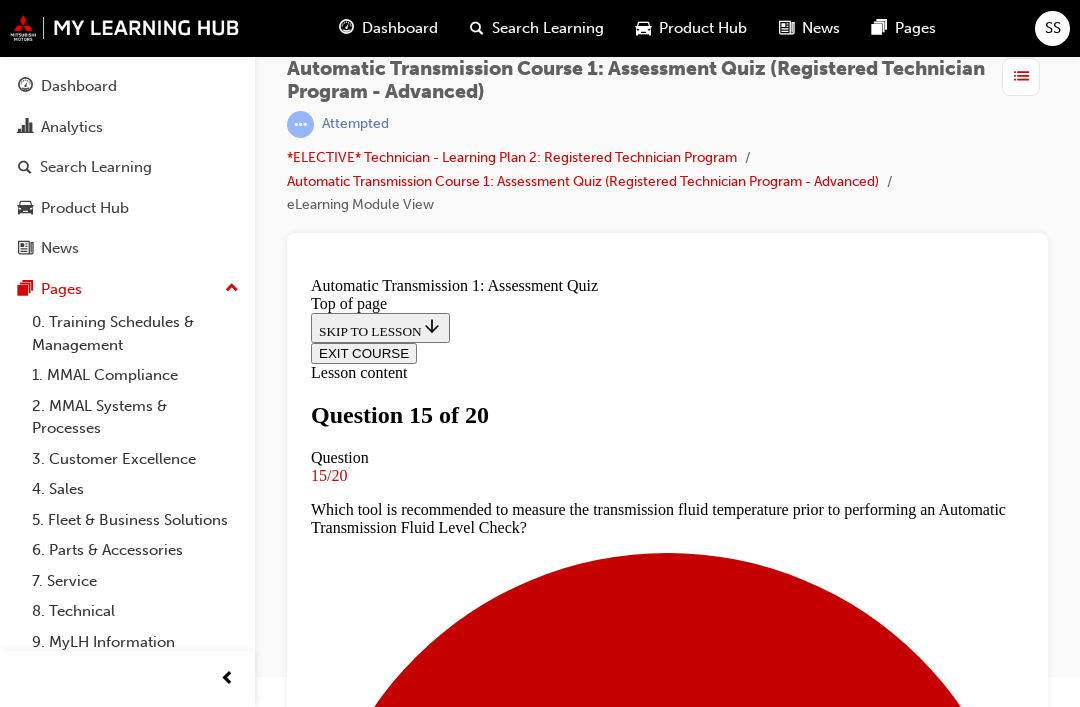 scroll, scrollTop: 185, scrollLeft: 0, axis: vertical 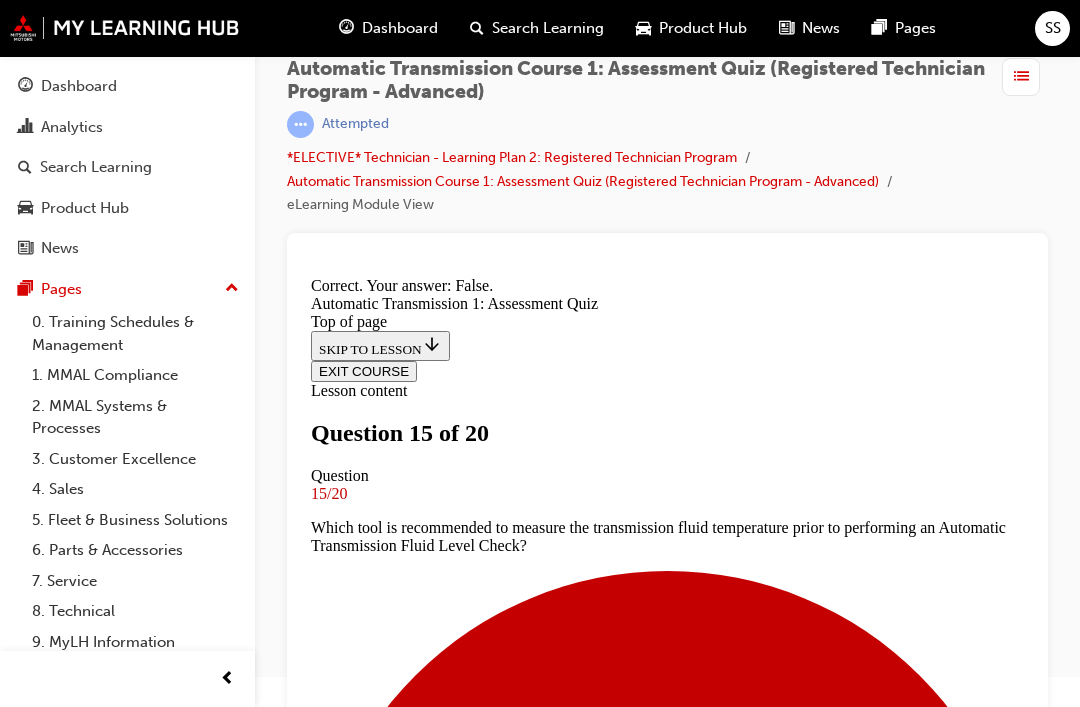 click on "NEXT" at bounding box center [337, 8893] 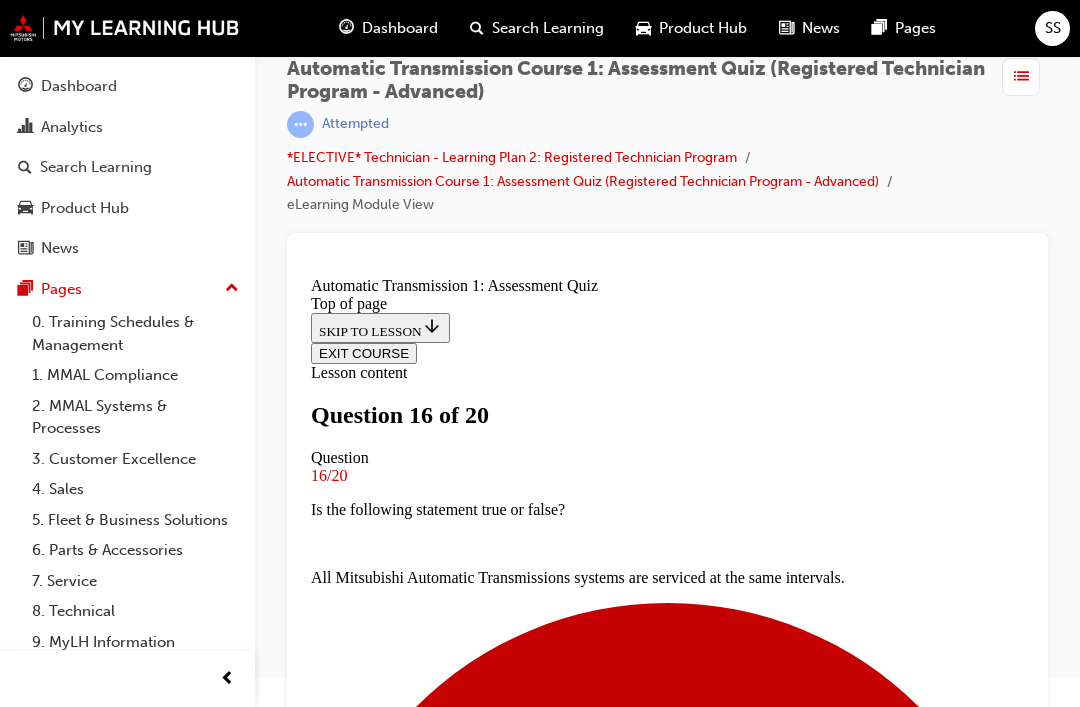 scroll, scrollTop: 191, scrollLeft: 0, axis: vertical 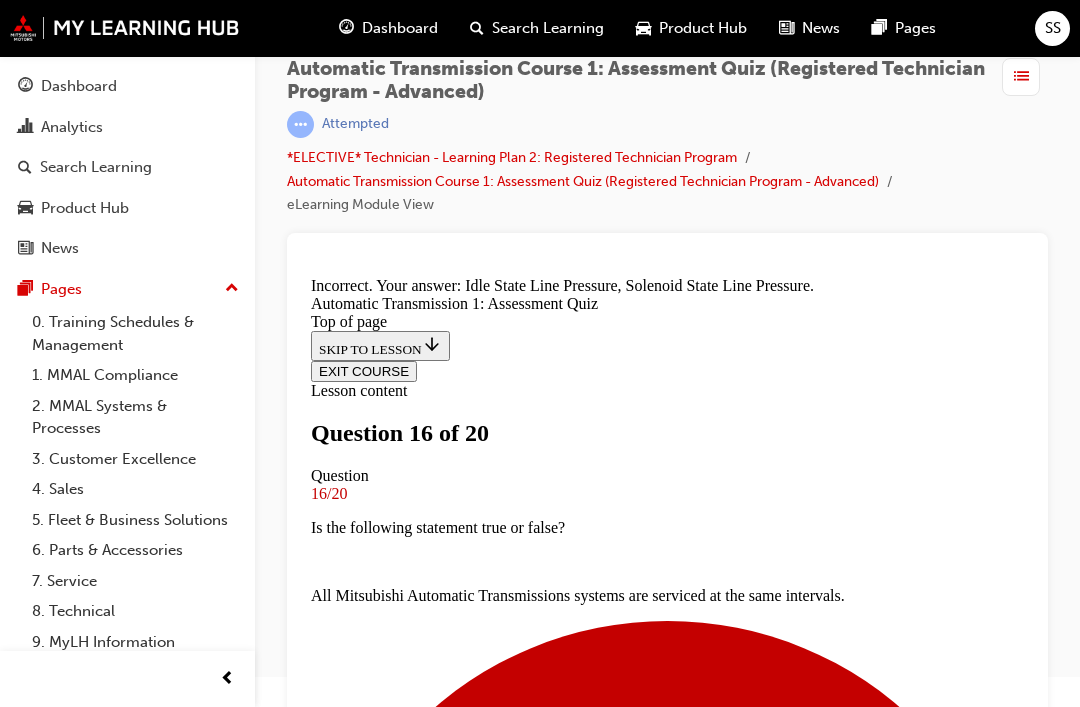 click on "NEXT" at bounding box center (337, 5819) 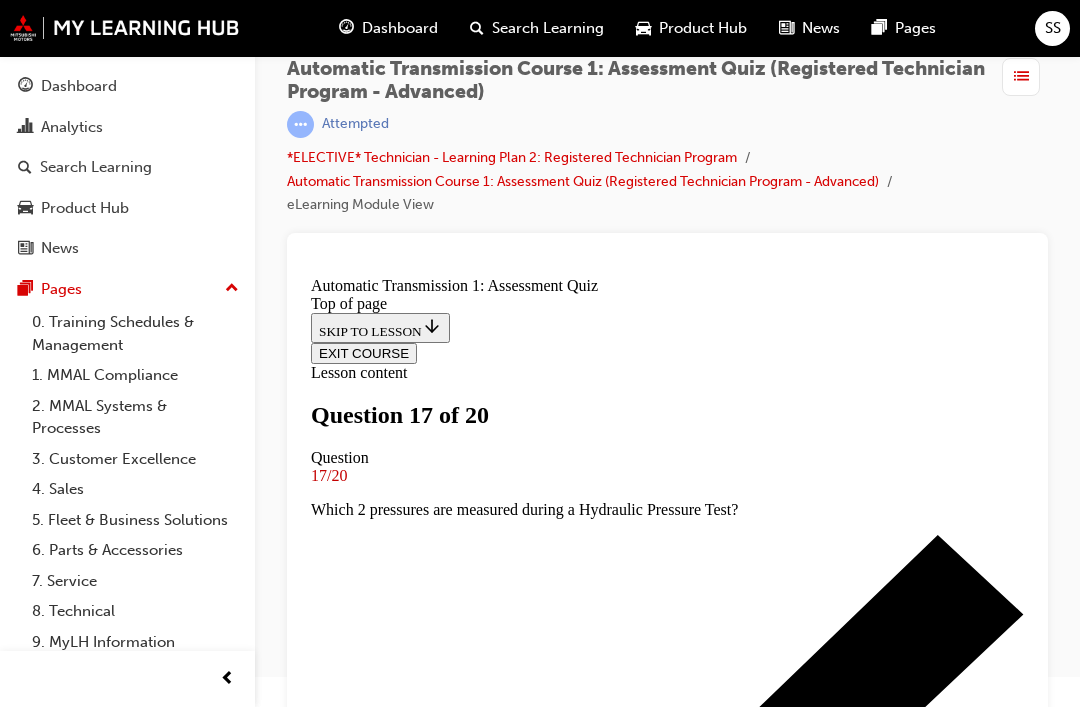 scroll, scrollTop: 180, scrollLeft: 0, axis: vertical 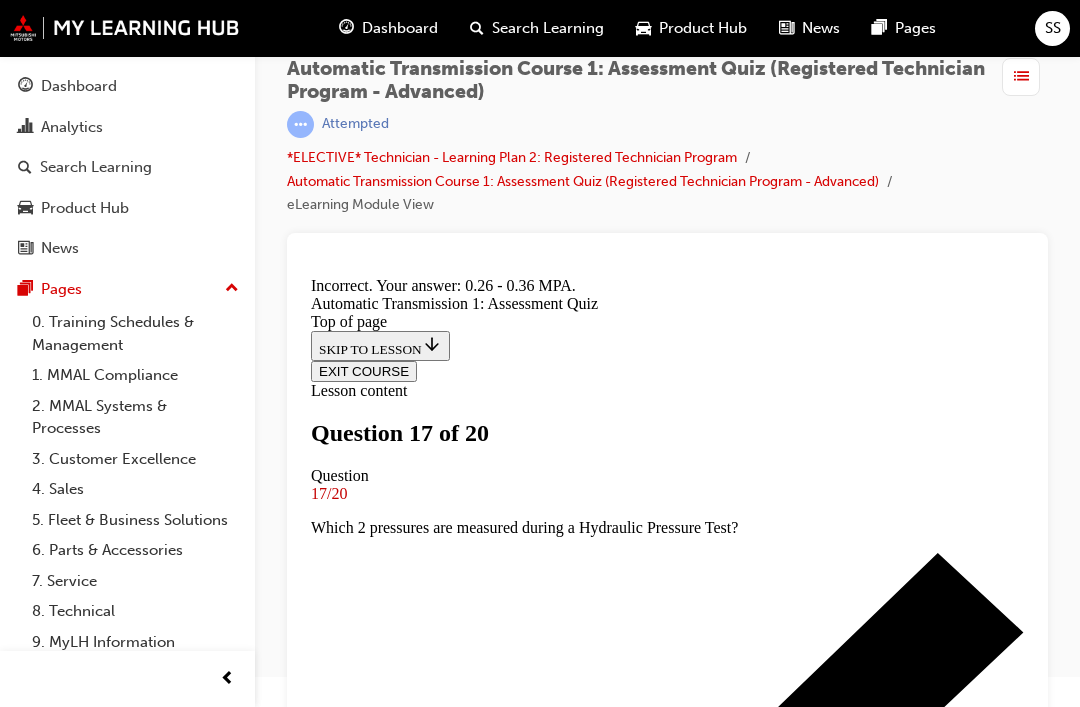 click on "NEXT" at bounding box center (337, 8348) 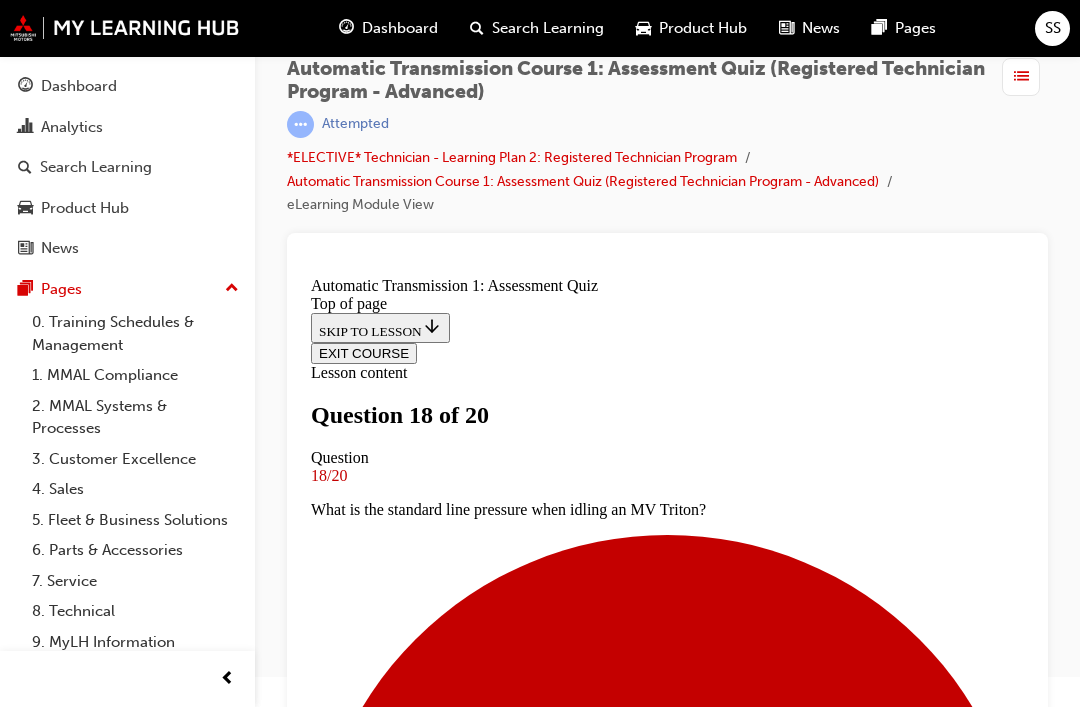 scroll, scrollTop: 179, scrollLeft: 0, axis: vertical 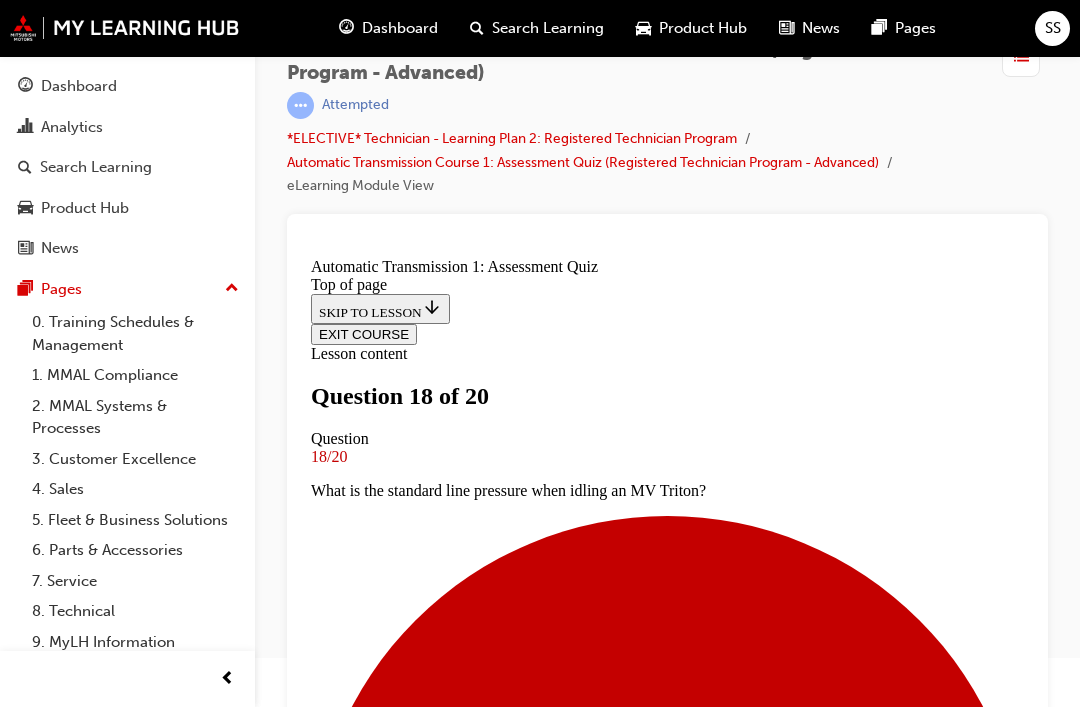 click at bounding box center (667, 6625) 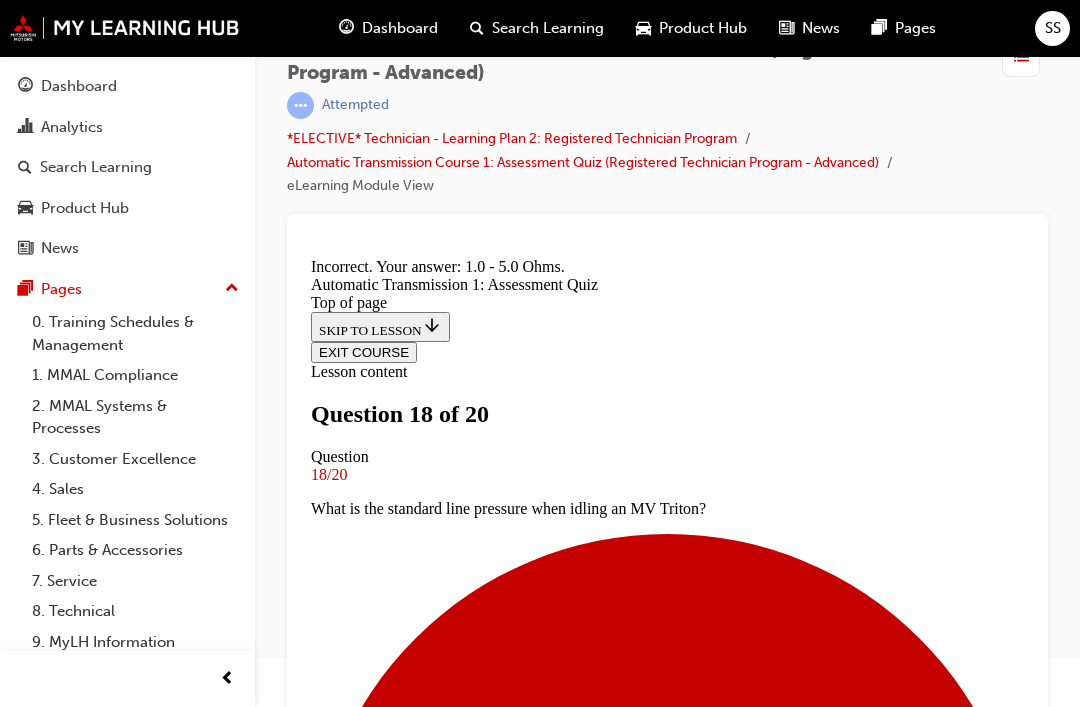 click on "NEXT" at bounding box center (337, 11331) 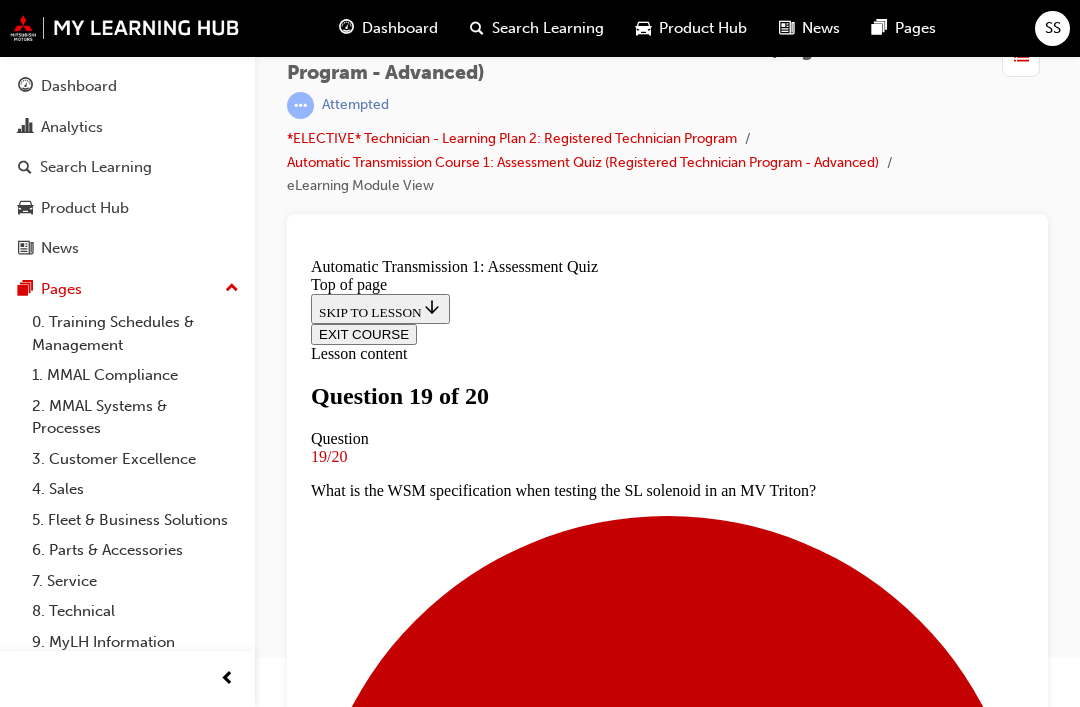 scroll, scrollTop: 317, scrollLeft: 0, axis: vertical 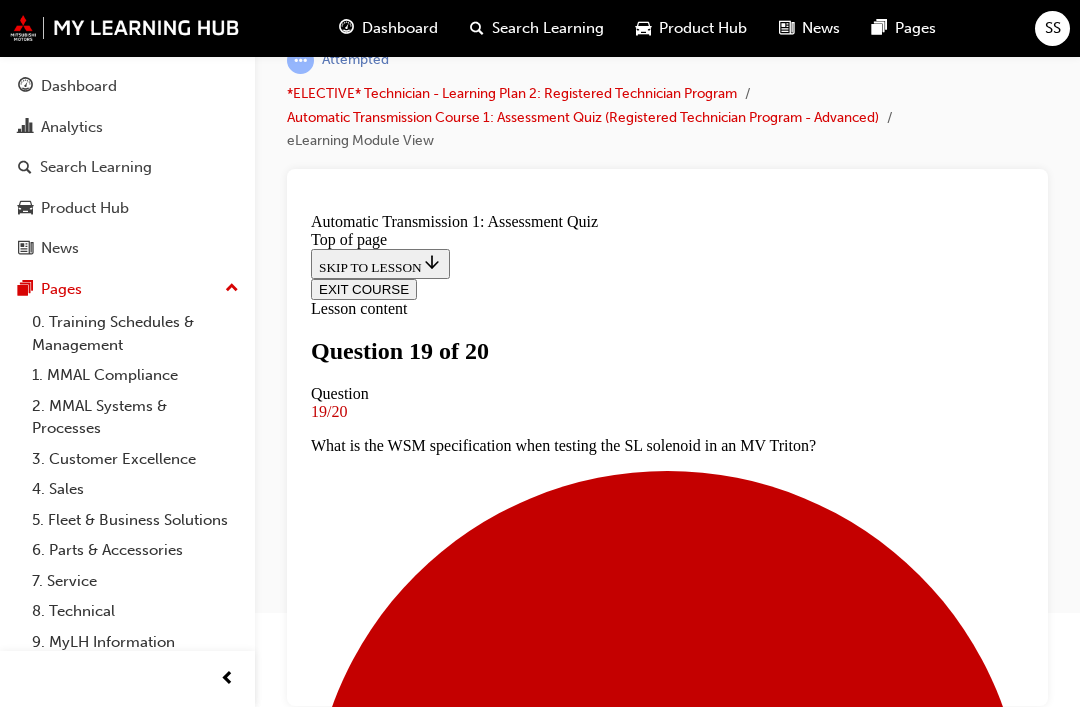 click on "SUBMIT" at bounding box center (344, 11228) 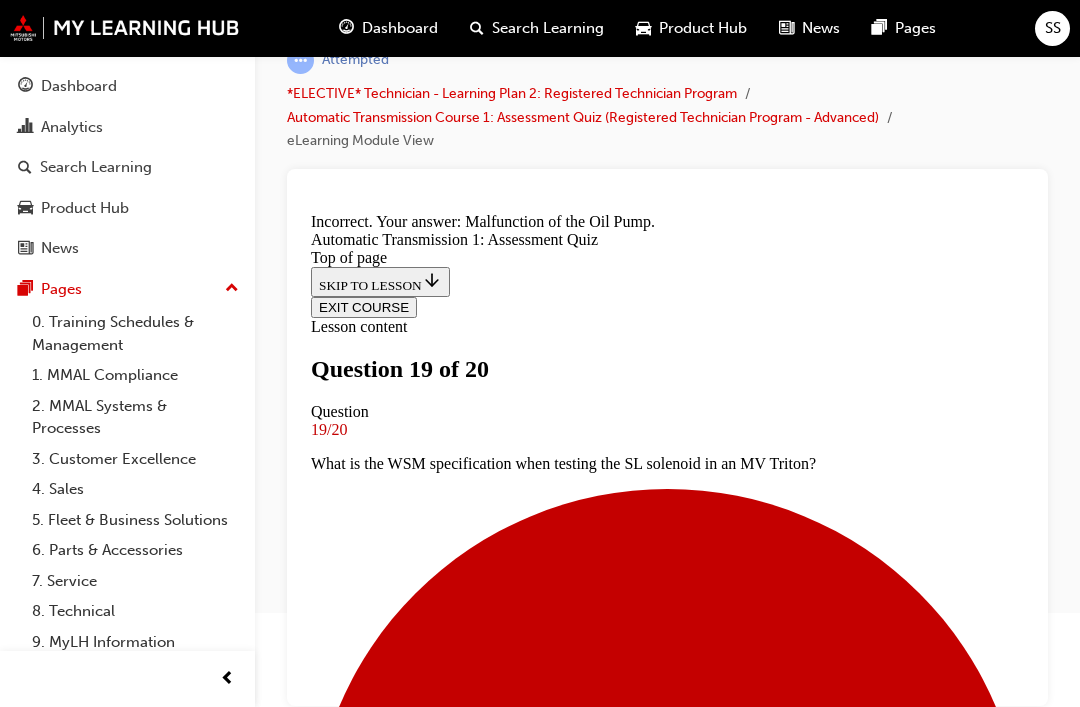click on "NEXT" at bounding box center [337, 11304] 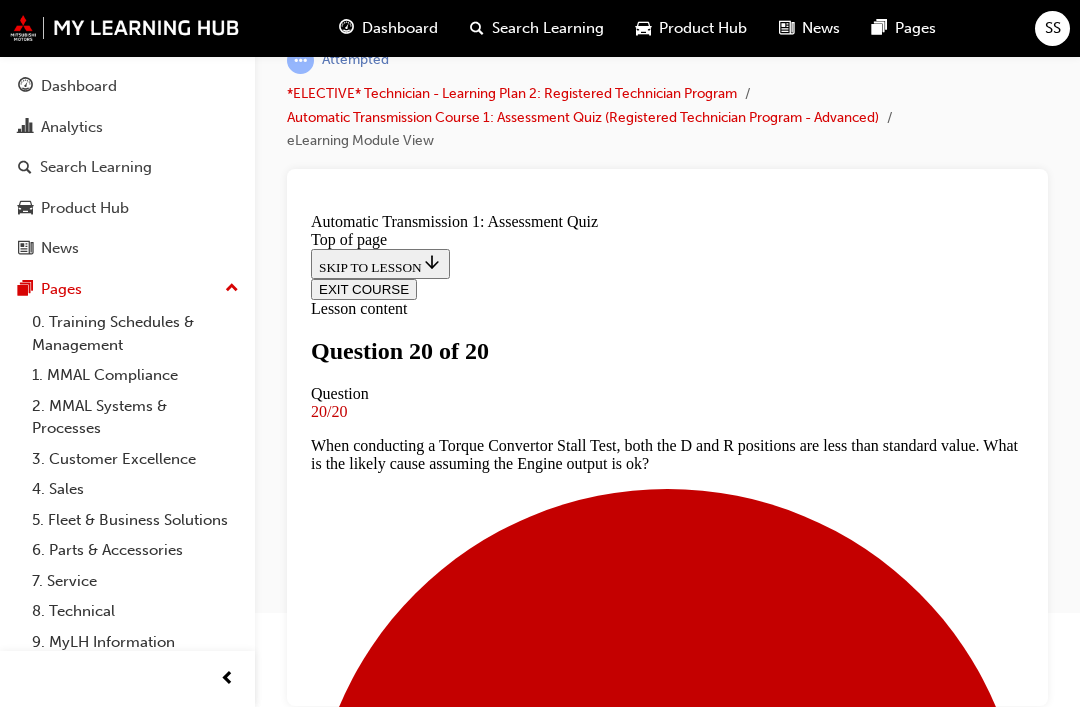 scroll, scrollTop: 514, scrollLeft: 0, axis: vertical 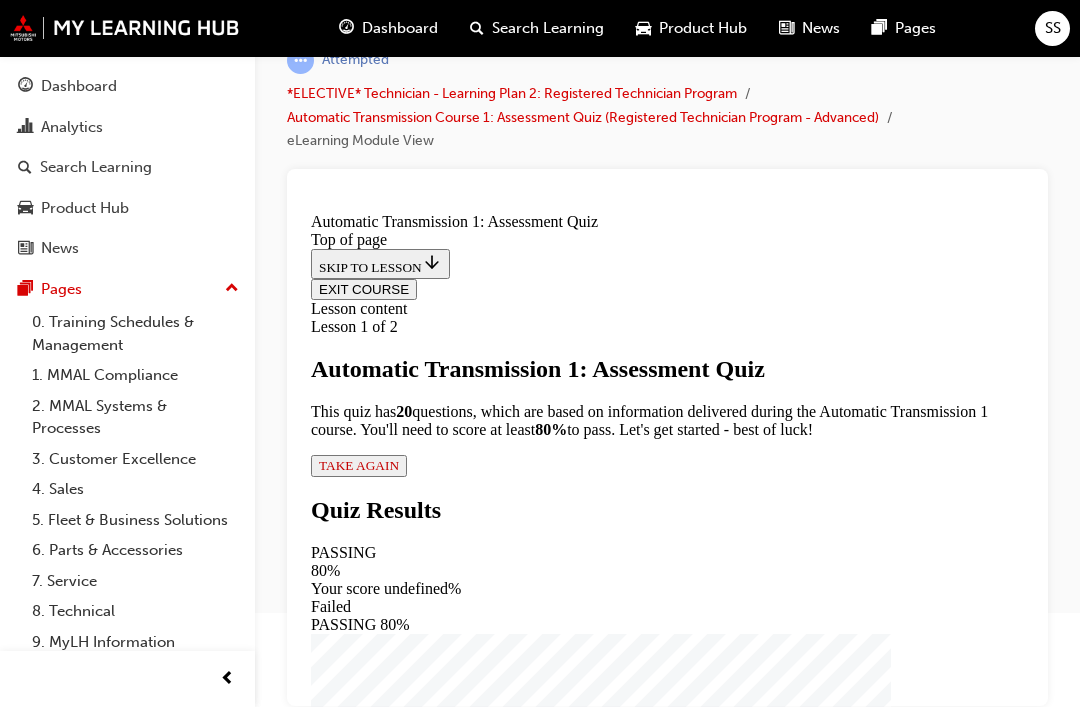 click on "TAKE AGAIN" at bounding box center (359, 464) 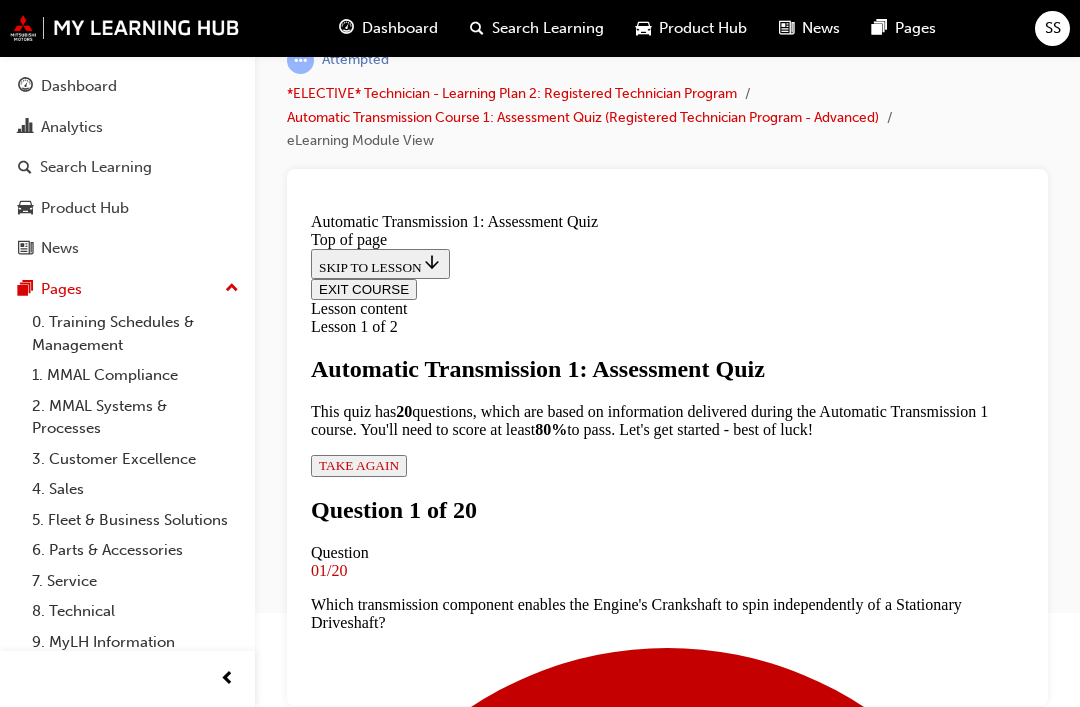 scroll, scrollTop: 179, scrollLeft: 0, axis: vertical 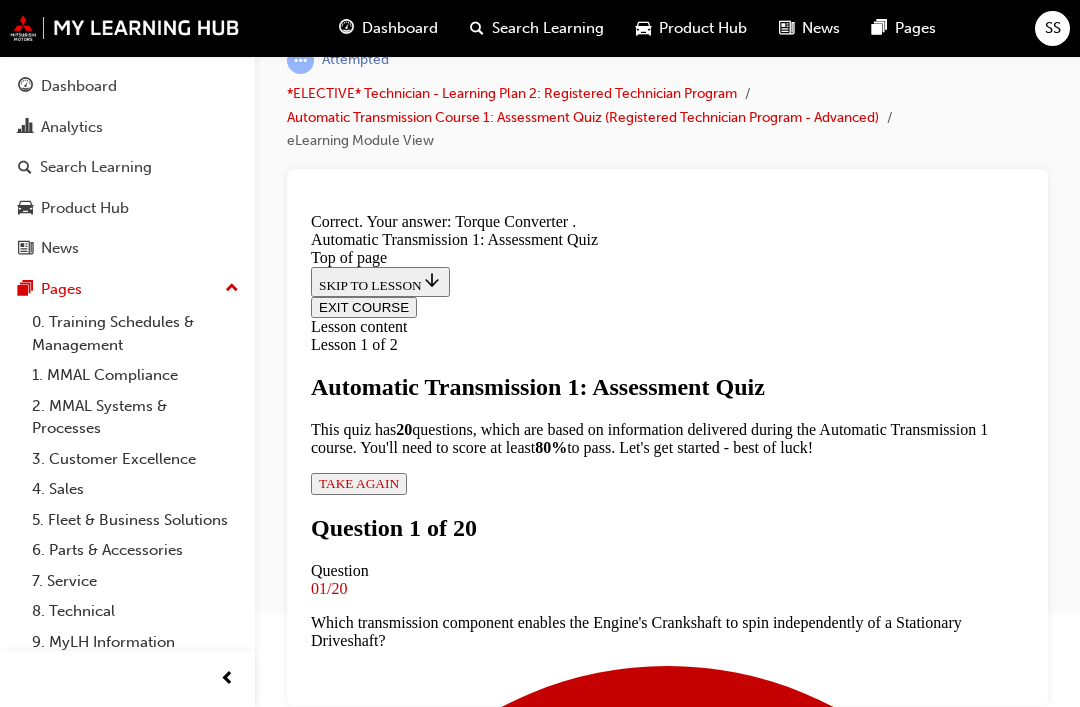 click on "NEXT" at bounding box center [337, 6036] 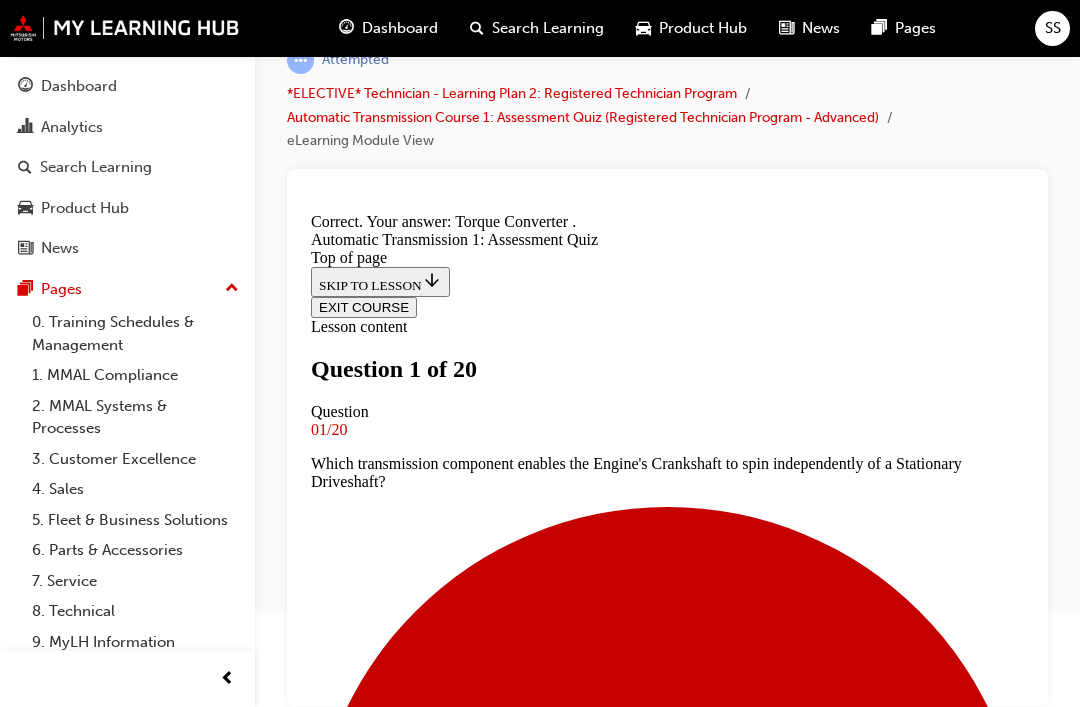 scroll, scrollTop: 171, scrollLeft: 0, axis: vertical 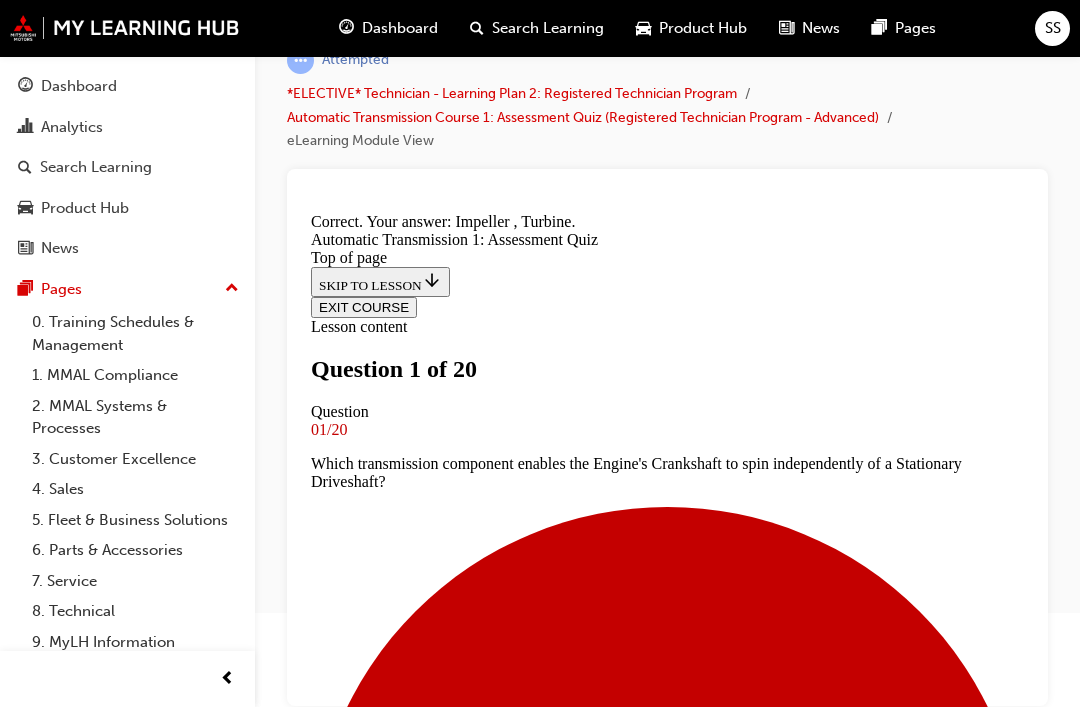 click on "NEXT" at bounding box center [337, 8356] 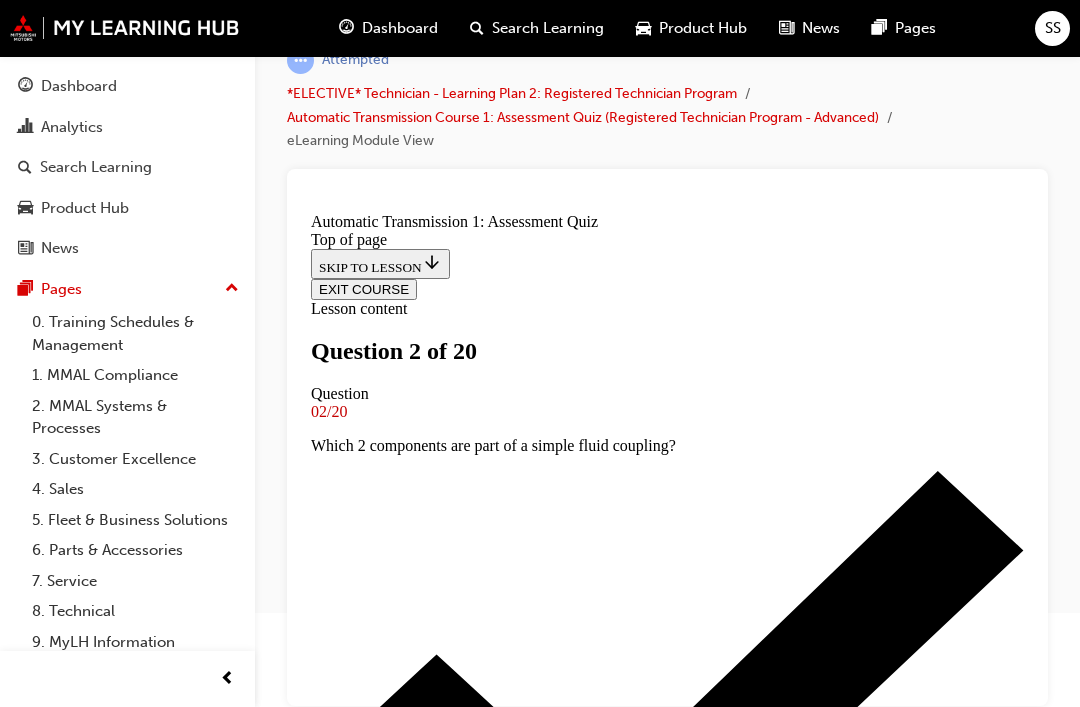 scroll, scrollTop: 220, scrollLeft: 0, axis: vertical 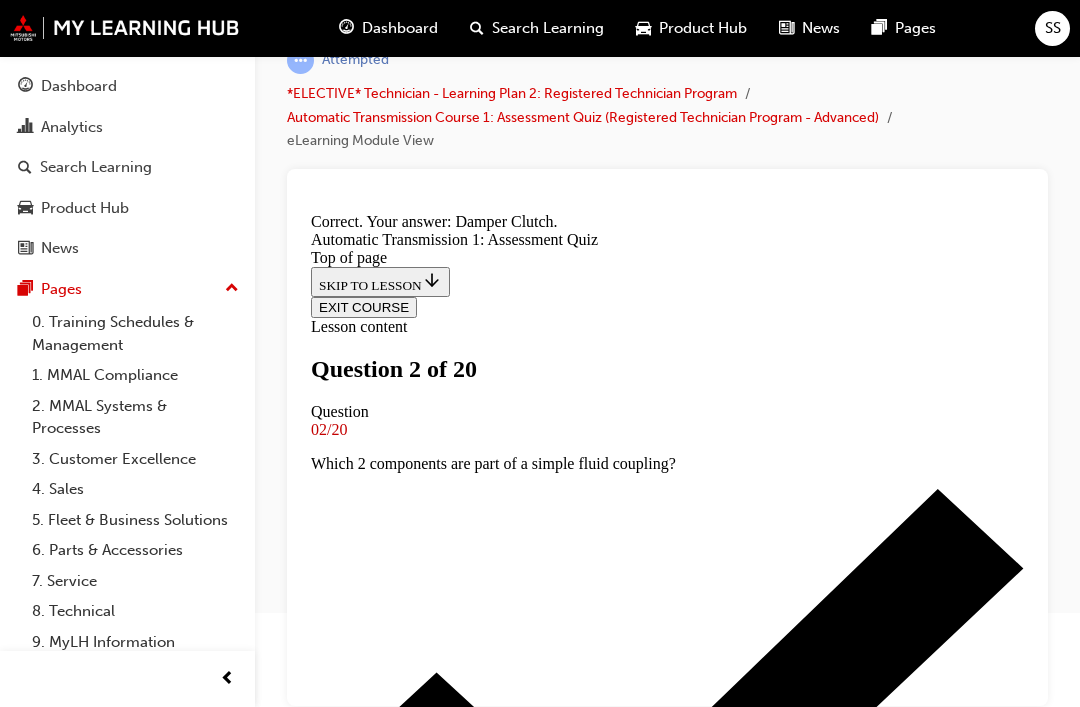 click on "NEXT" at bounding box center [337, 8356] 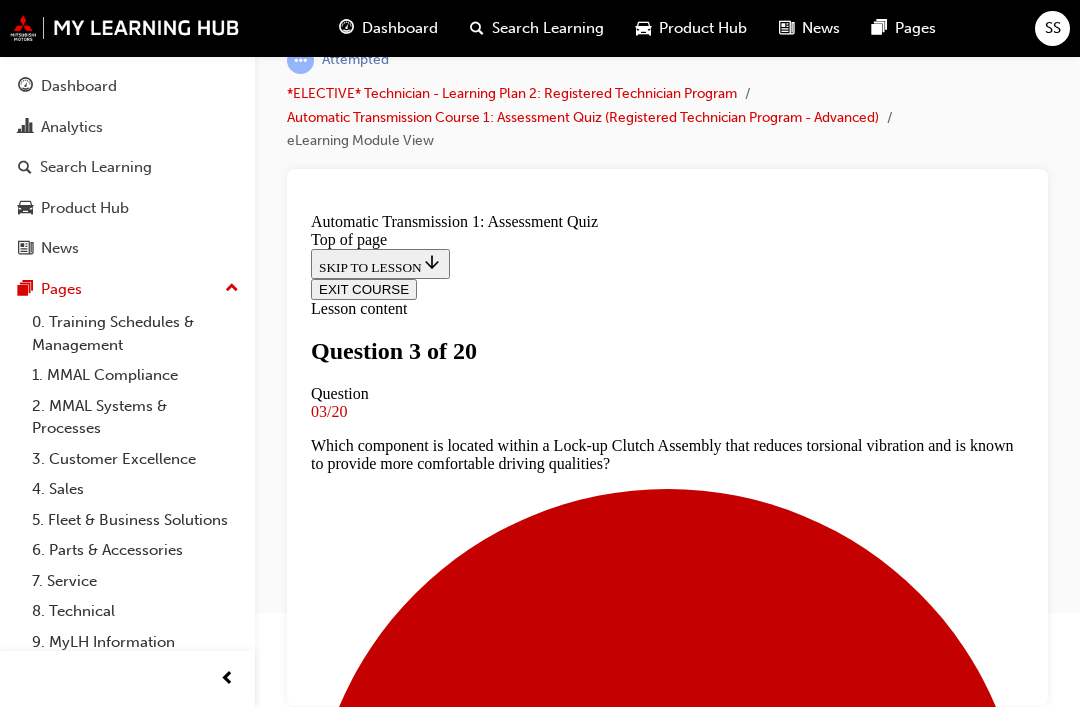 scroll, scrollTop: 124, scrollLeft: 0, axis: vertical 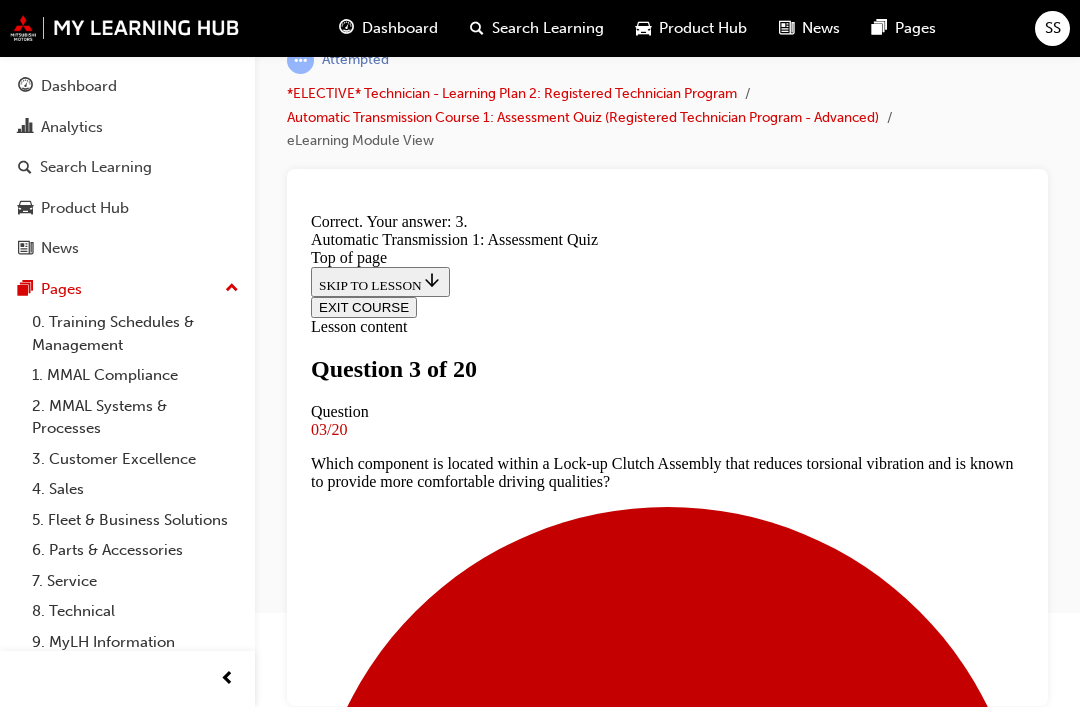 click on "NEXT" at bounding box center (337, 11412) 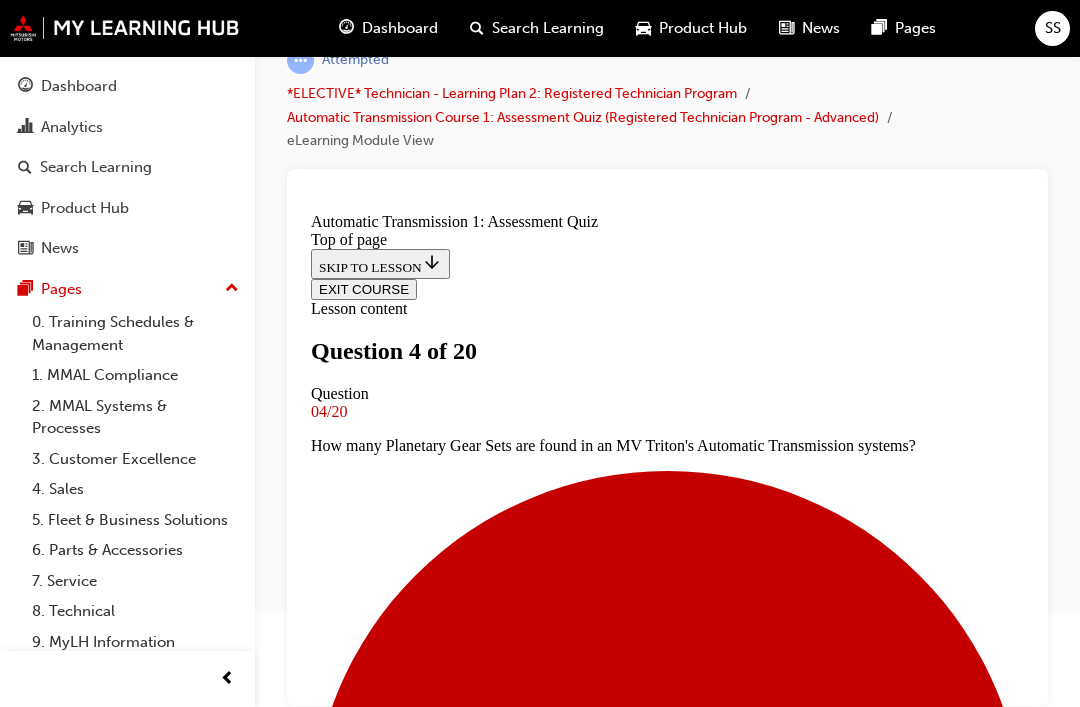 scroll, scrollTop: 169, scrollLeft: 0, axis: vertical 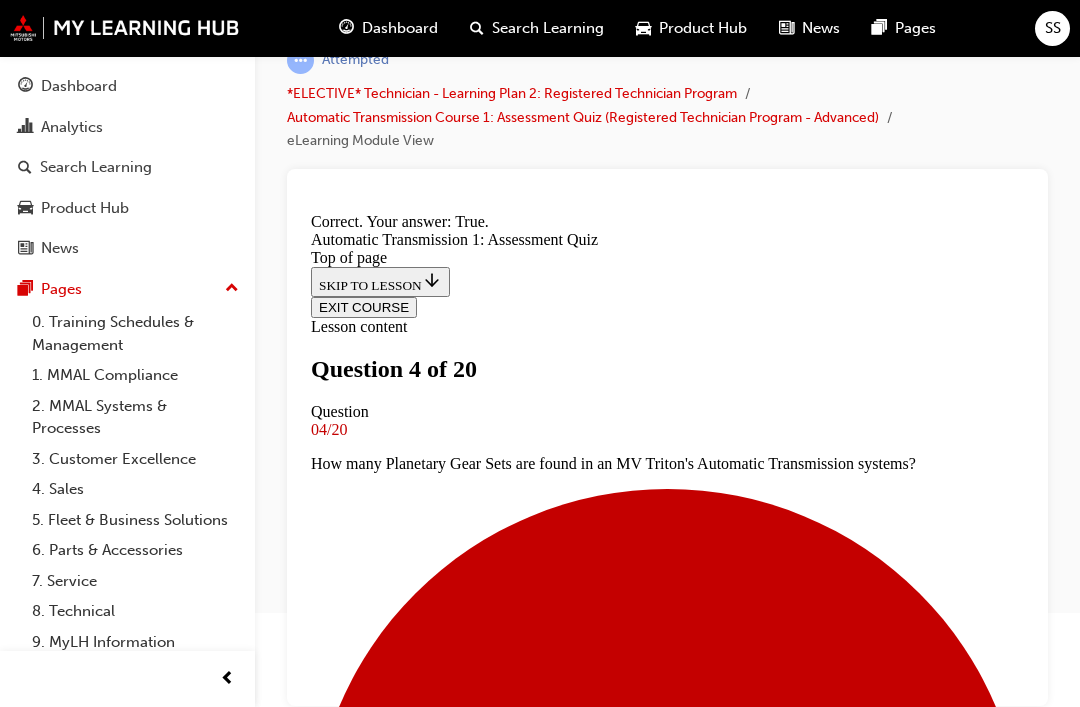 click on "NEXT" at bounding box center (337, 8811) 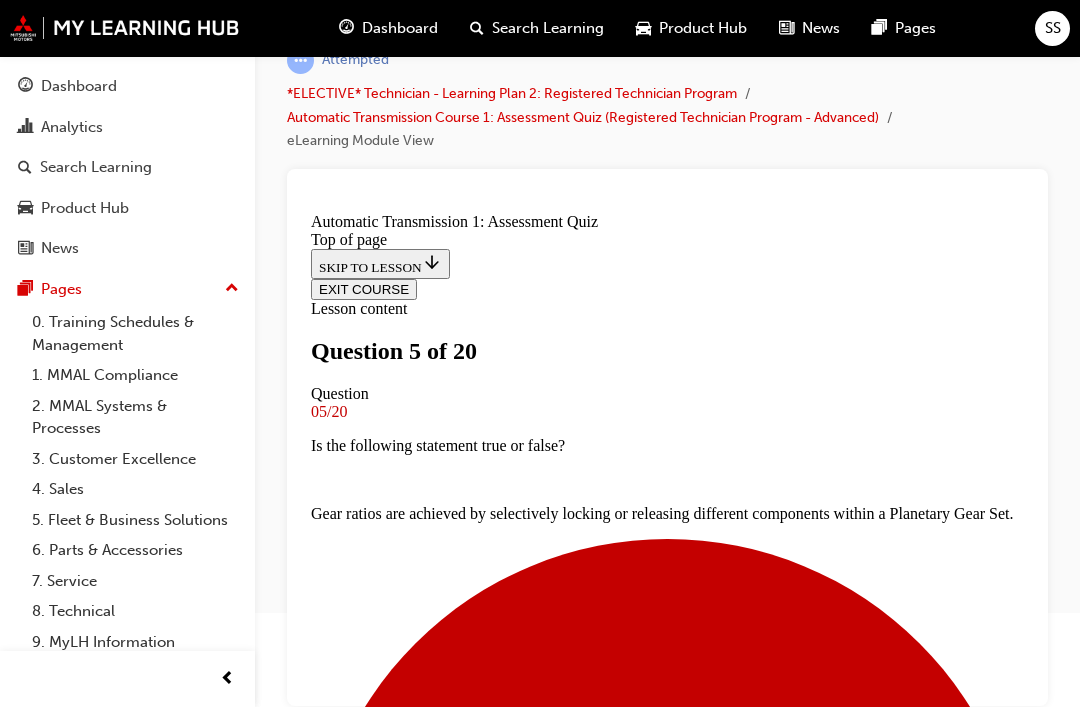 scroll, scrollTop: 176, scrollLeft: 0, axis: vertical 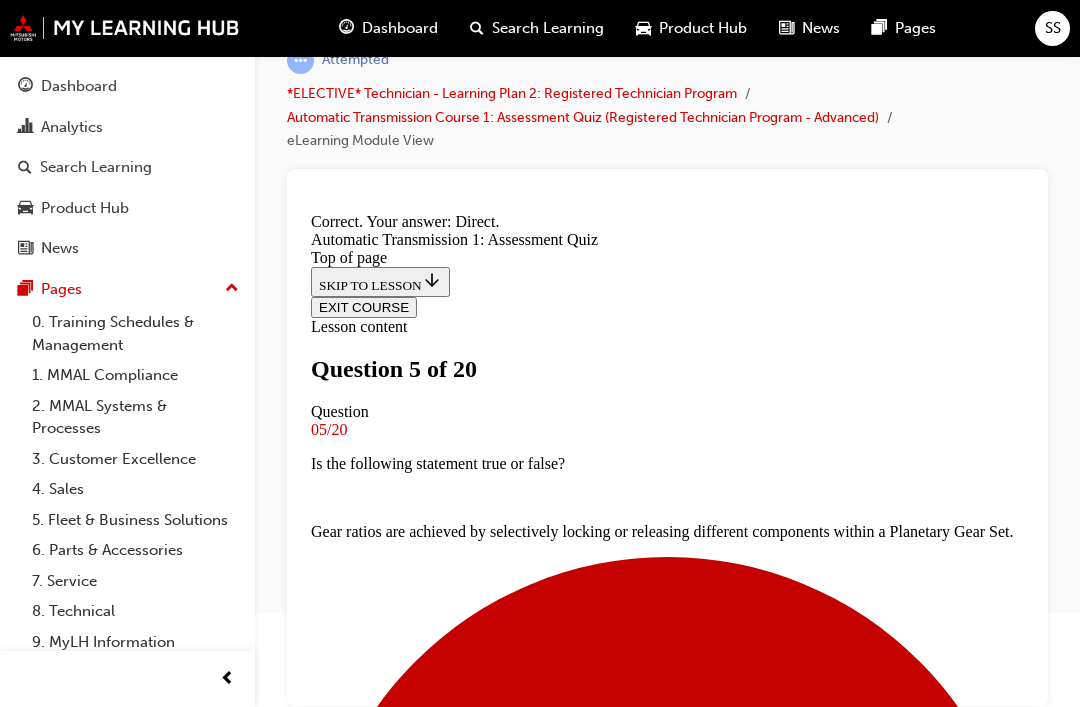 click on "NEXT" at bounding box center [337, 8829] 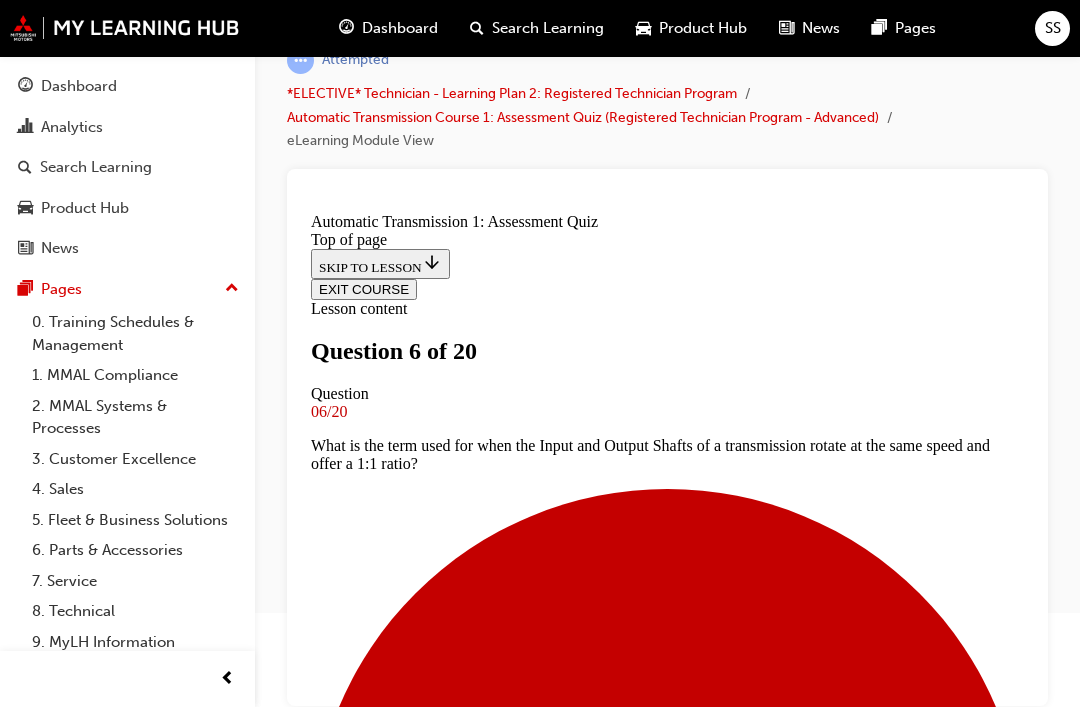 scroll, scrollTop: 170, scrollLeft: 0, axis: vertical 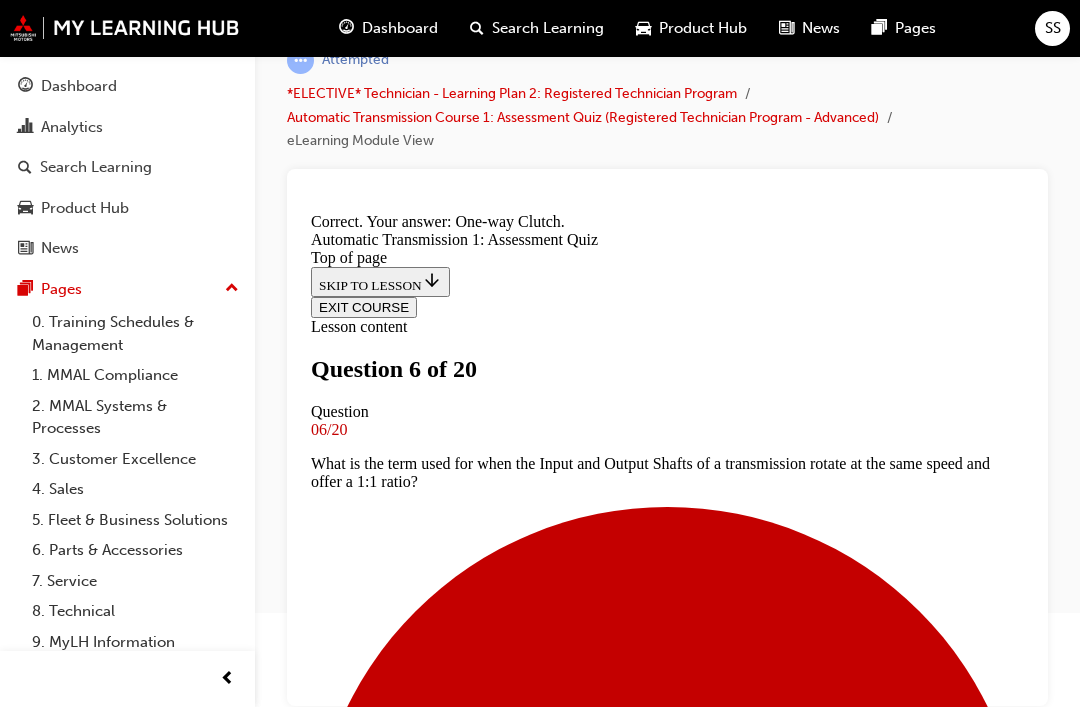 click on "NEXT" at bounding box center (337, 11412) 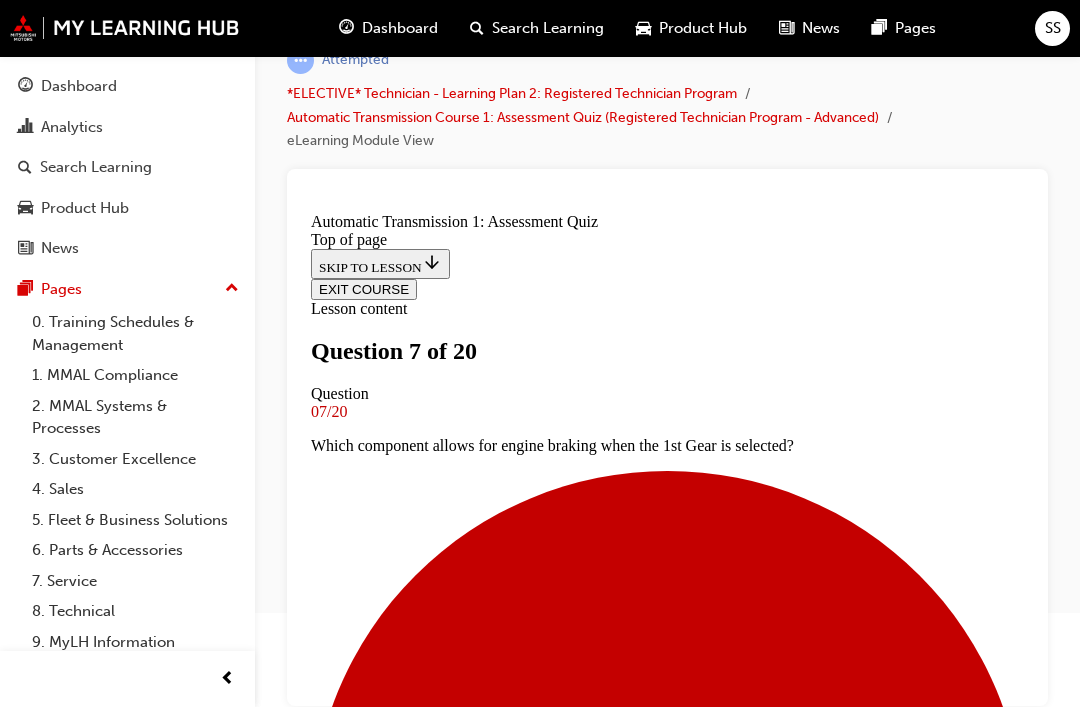 scroll, scrollTop: 200, scrollLeft: 0, axis: vertical 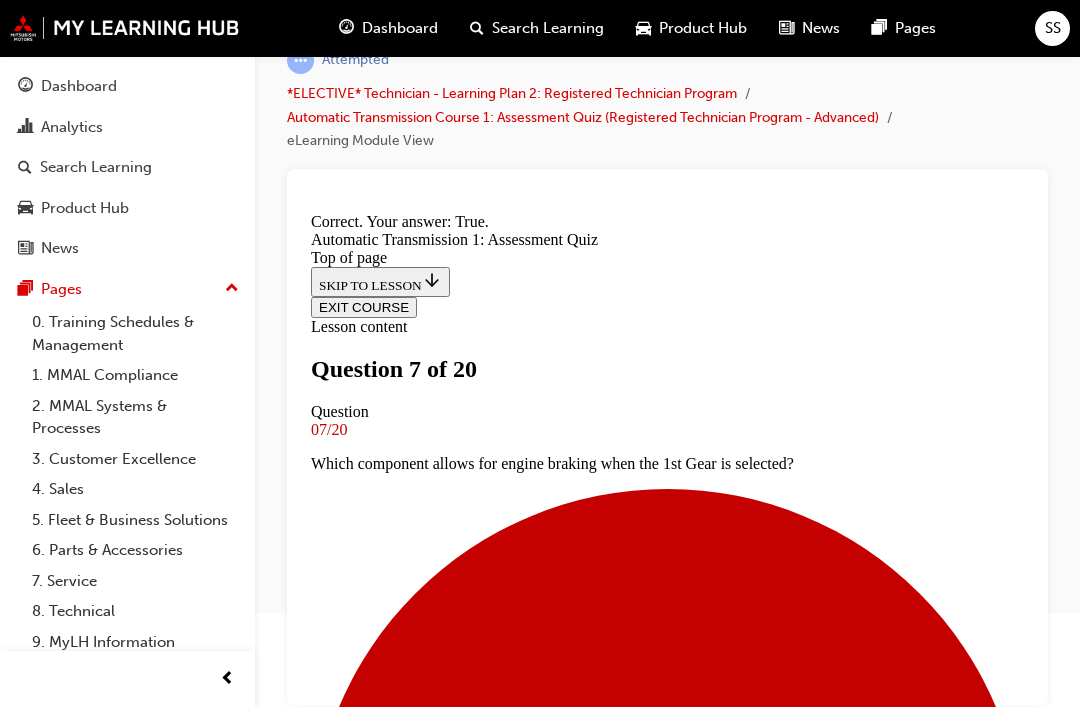 click on "NEXT" at bounding box center [337, 8829] 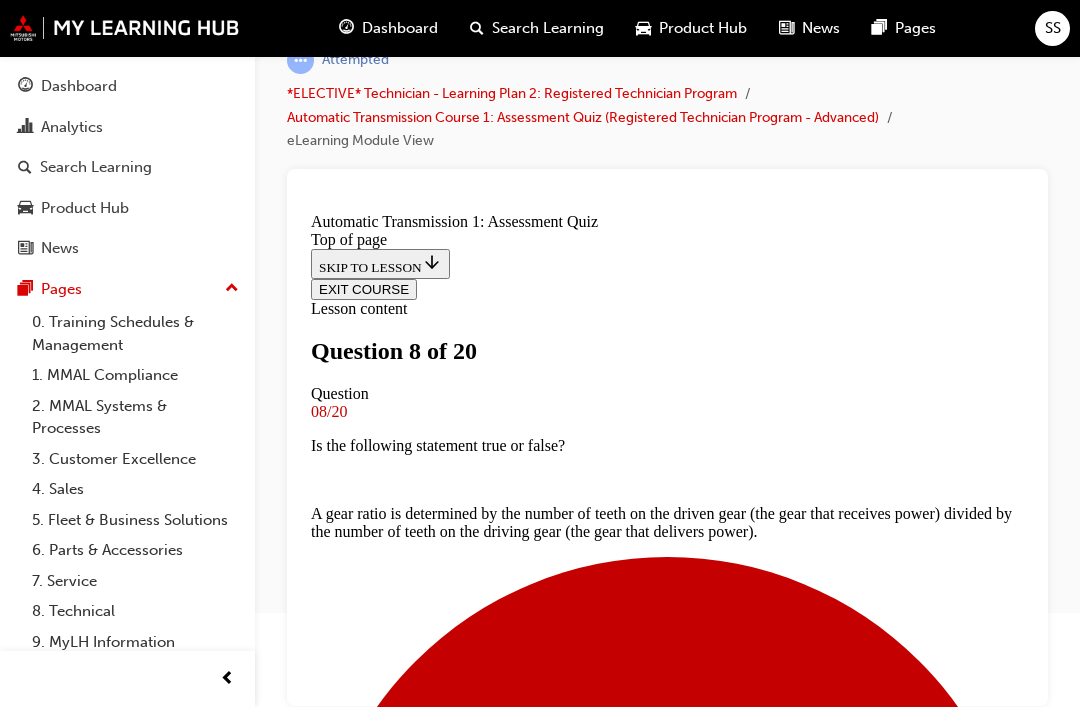 click on "A/T ECU" at bounding box center (667, 4722) 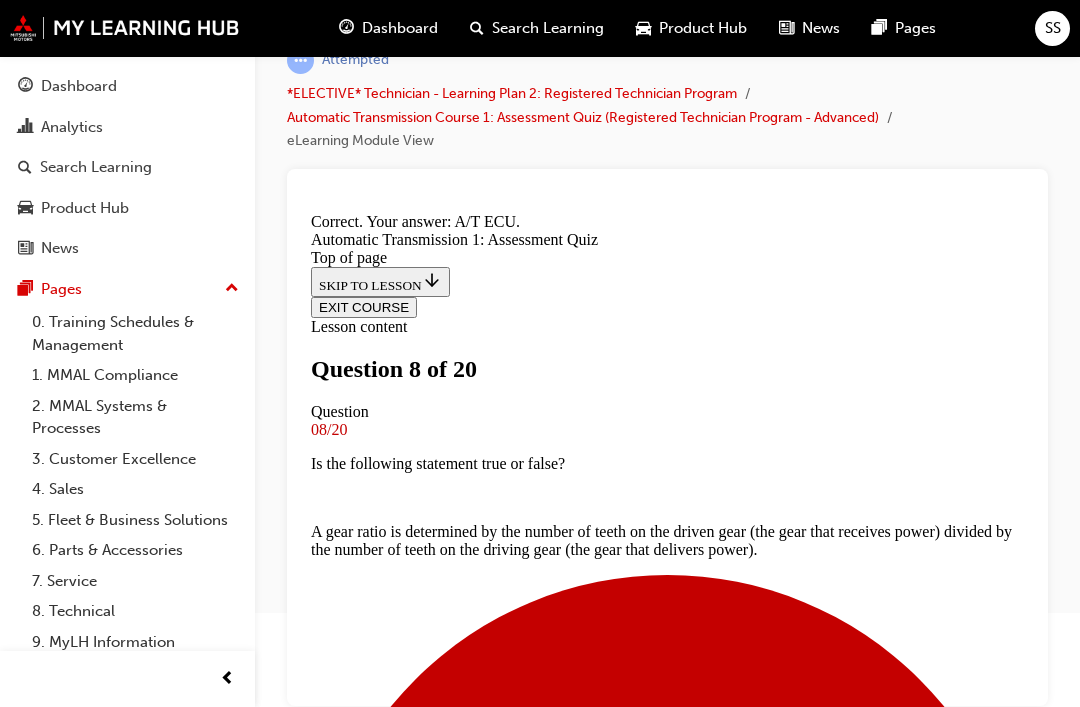 click on "NEXT" at bounding box center [337, 7503] 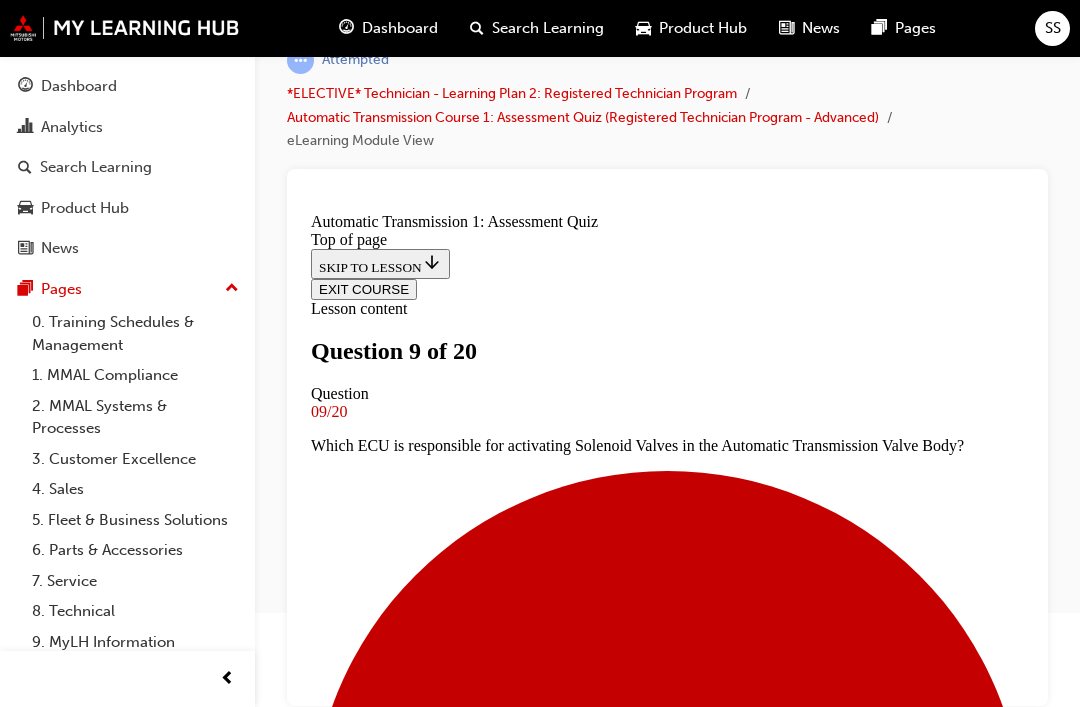 scroll, scrollTop: 160, scrollLeft: 0, axis: vertical 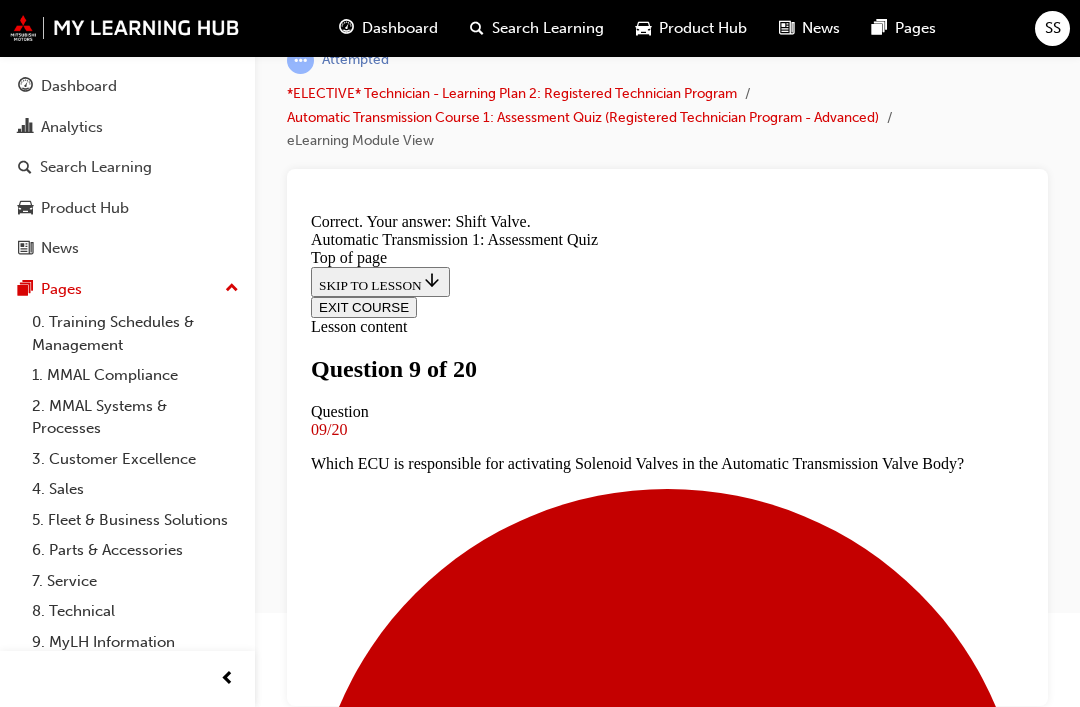 click on "NEXT" at bounding box center [337, 10068] 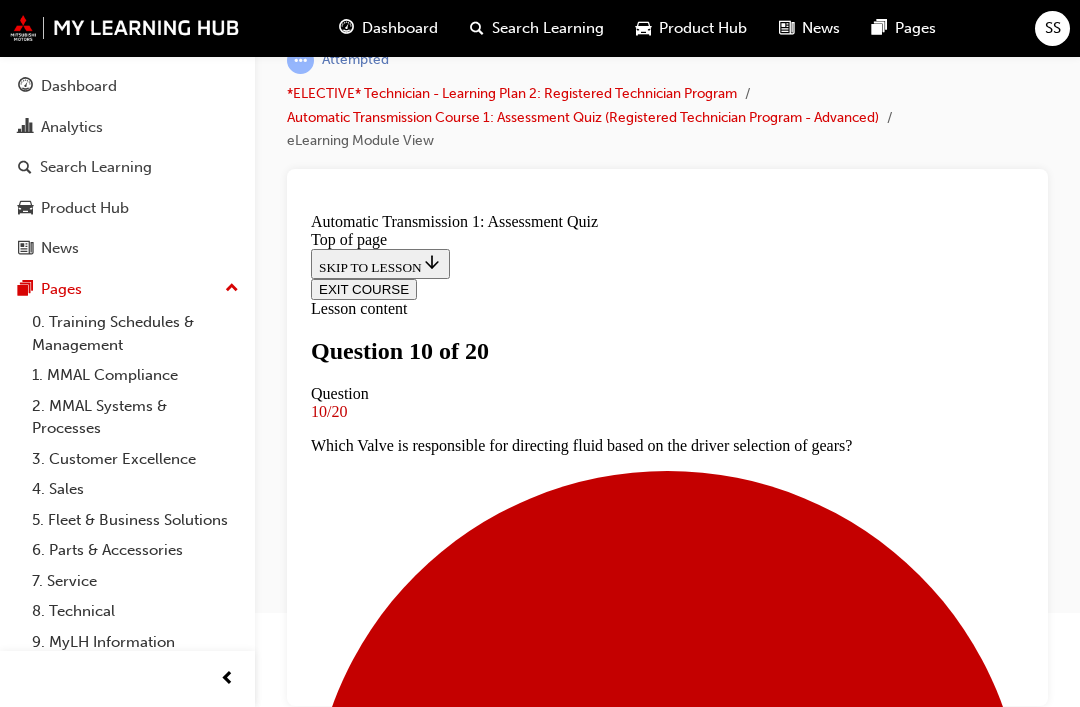 scroll, scrollTop: 169, scrollLeft: 0, axis: vertical 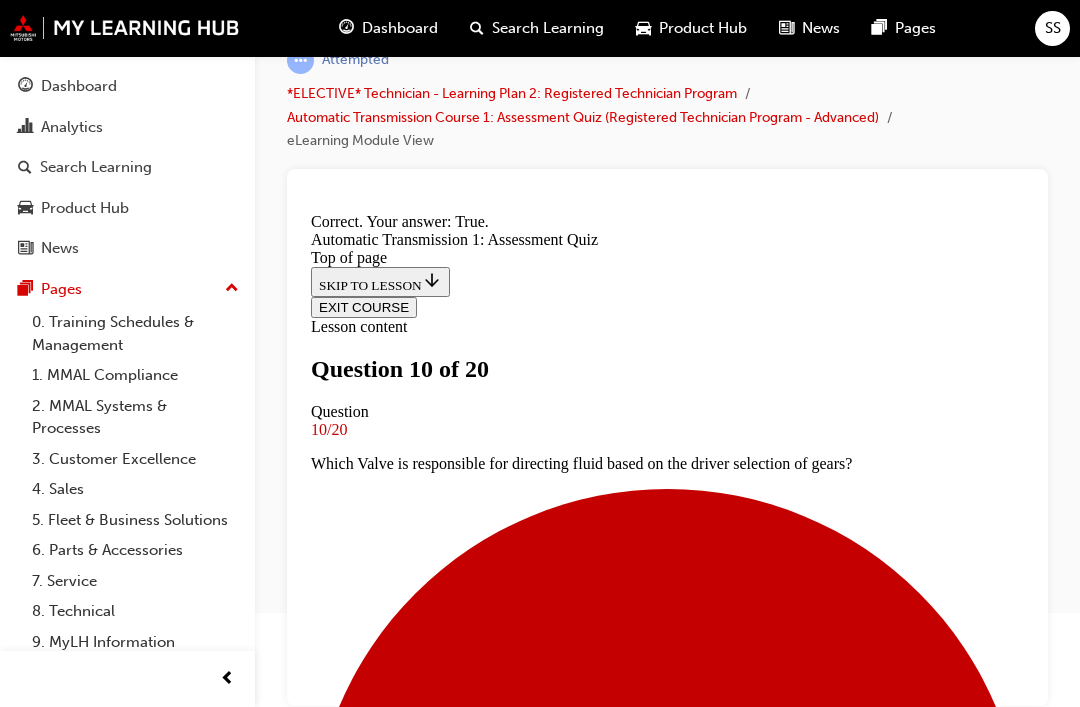 click on "NEXT" at bounding box center (337, 8829) 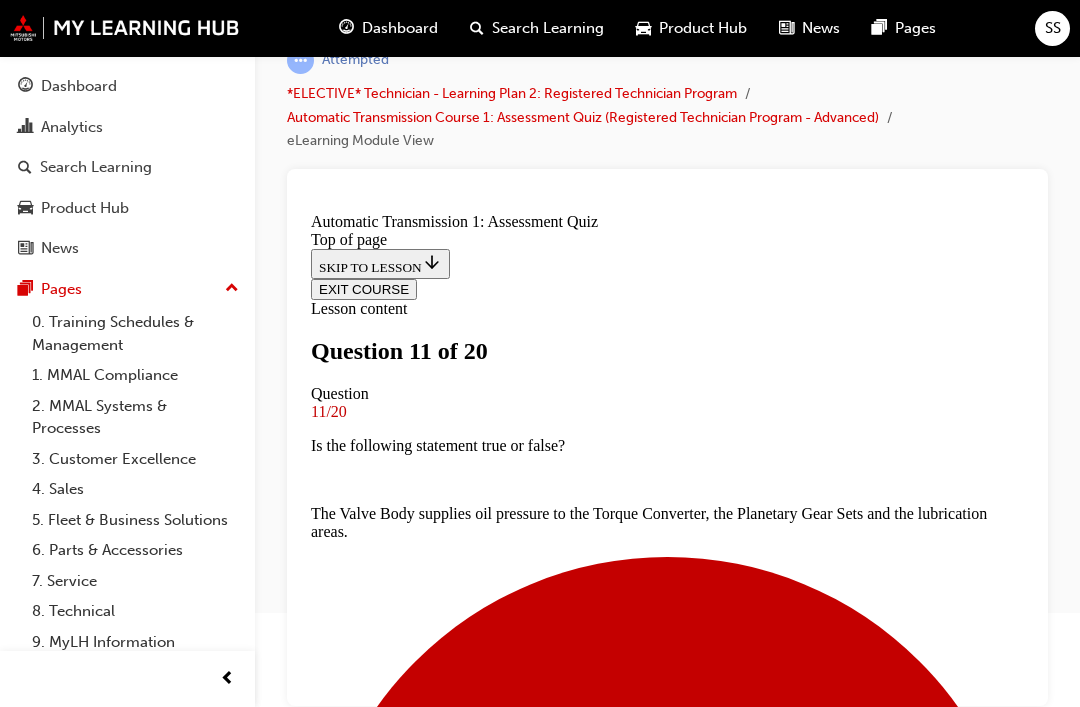 scroll, scrollTop: 117, scrollLeft: 0, axis: vertical 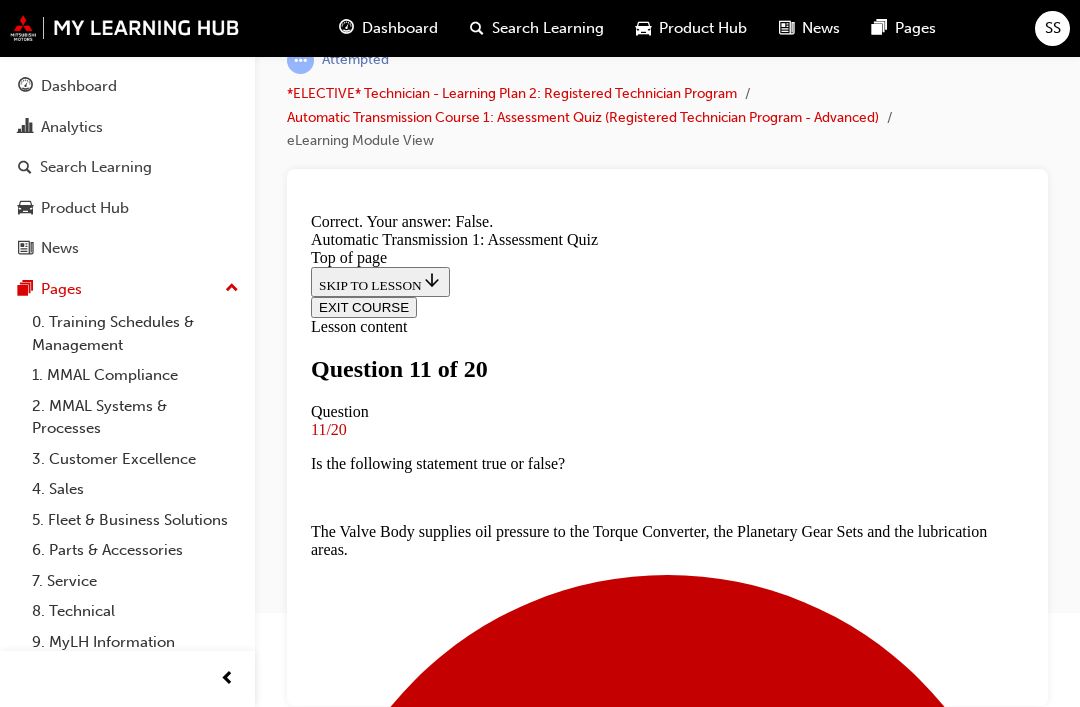 click on "NEXT" at bounding box center [337, 6246] 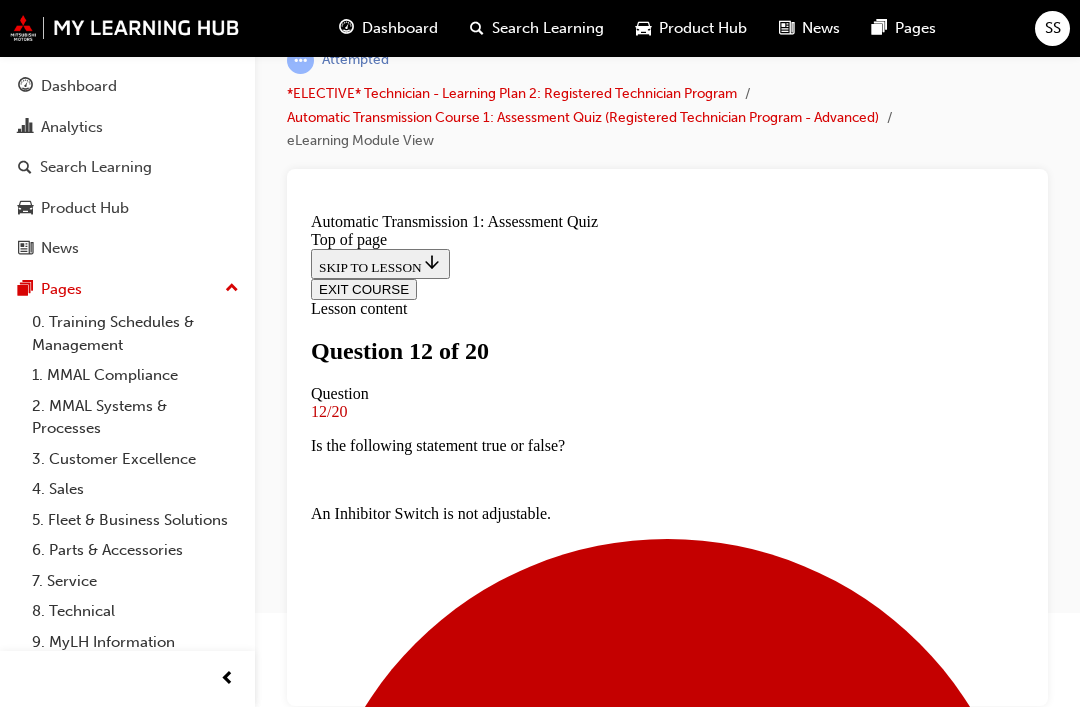 scroll, scrollTop: 164, scrollLeft: 0, axis: vertical 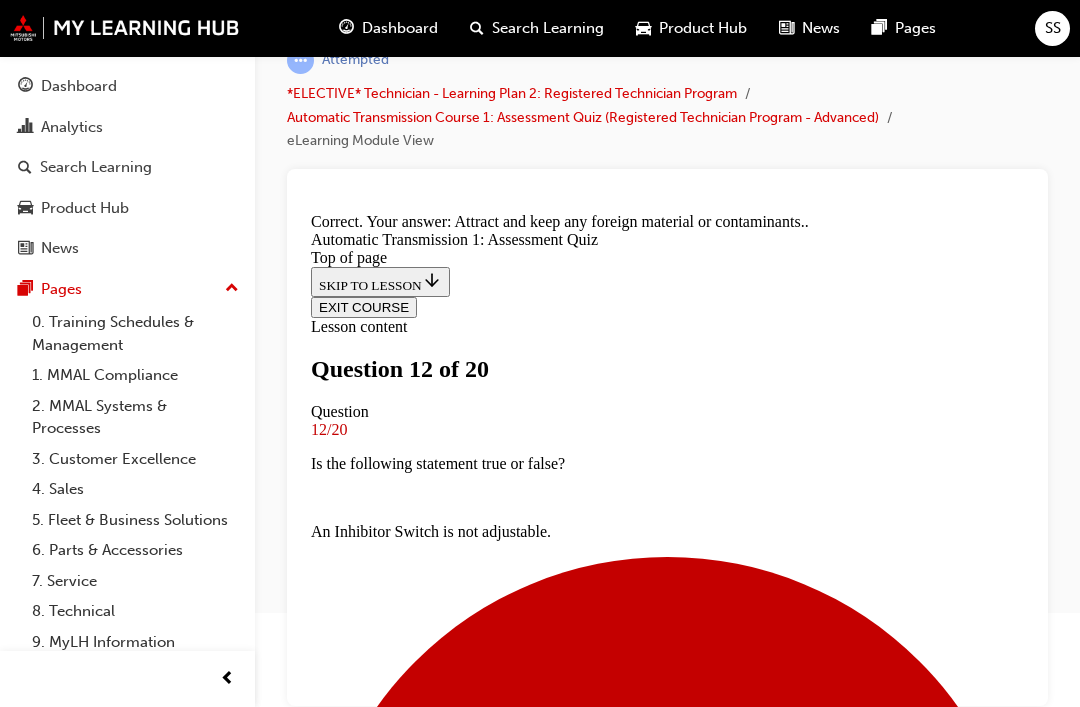 click on "NEXT" at bounding box center (337, 8811) 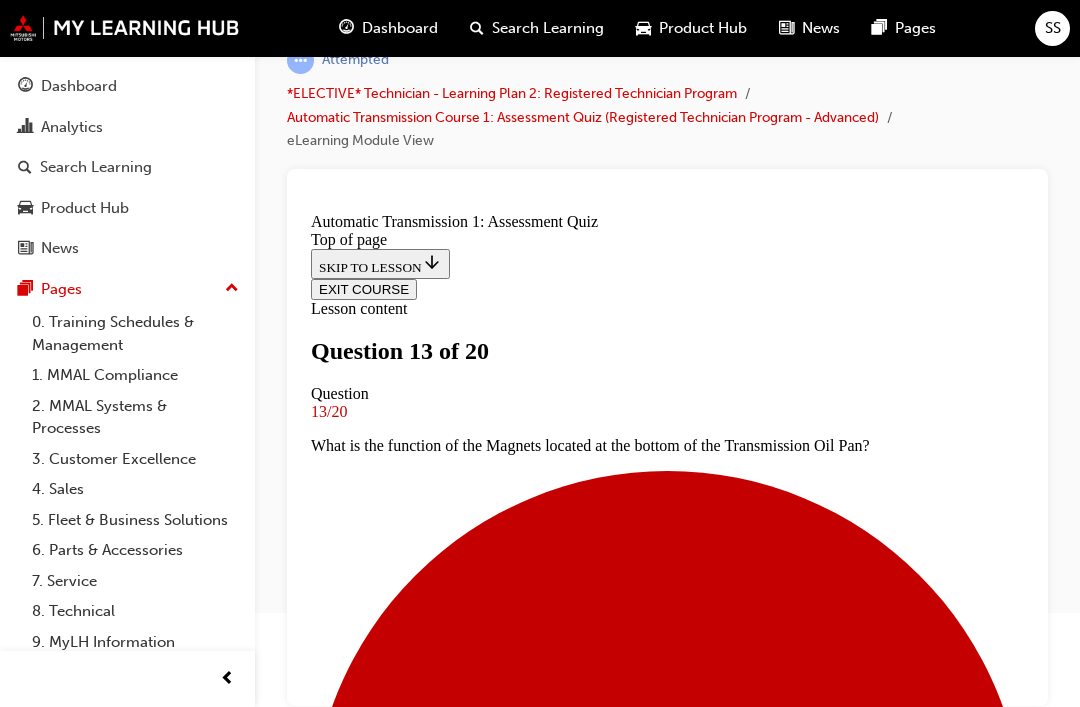 scroll, scrollTop: 169, scrollLeft: 0, axis: vertical 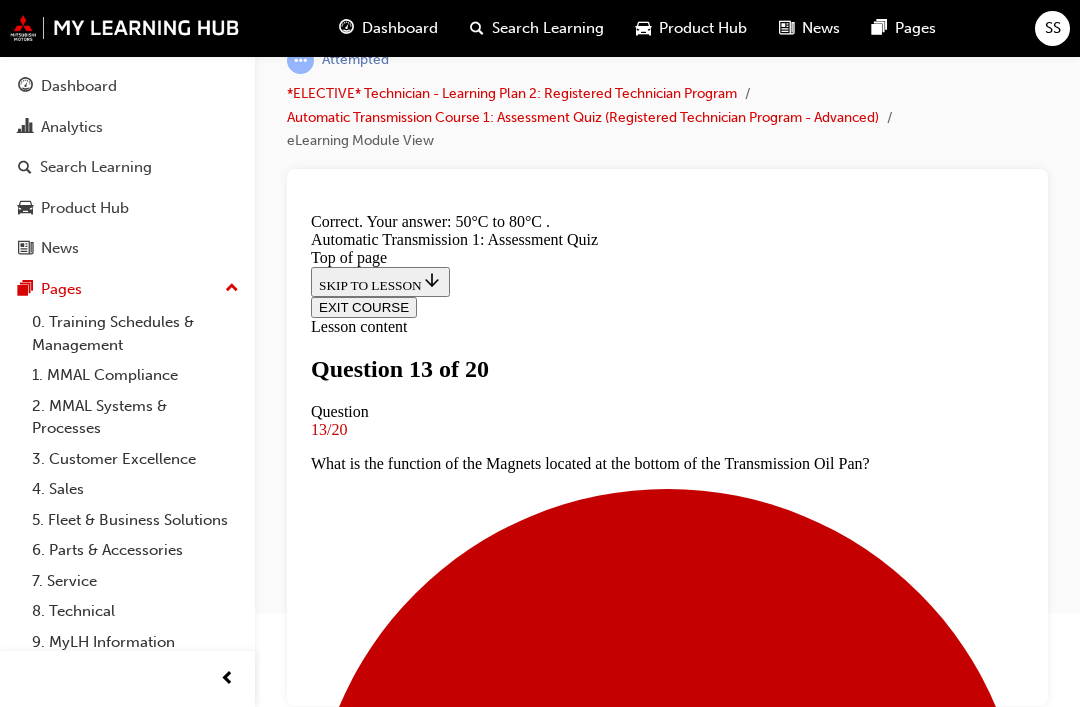 click on "NEXT" at bounding box center (337, 10086) 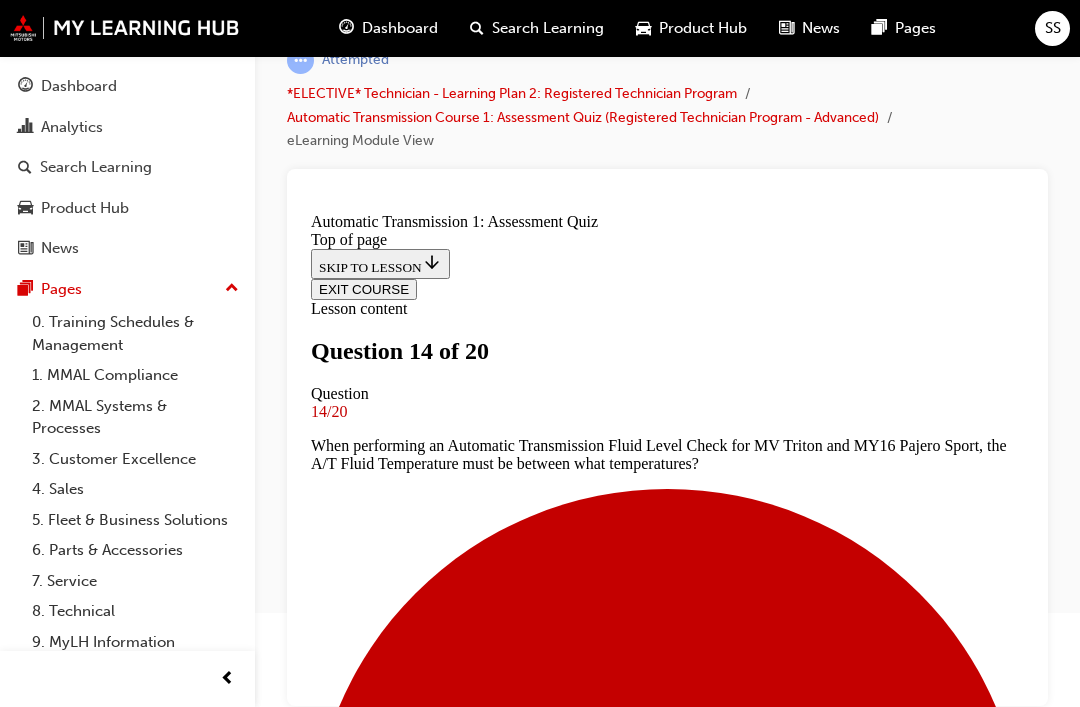 scroll, scrollTop: 198, scrollLeft: 0, axis: vertical 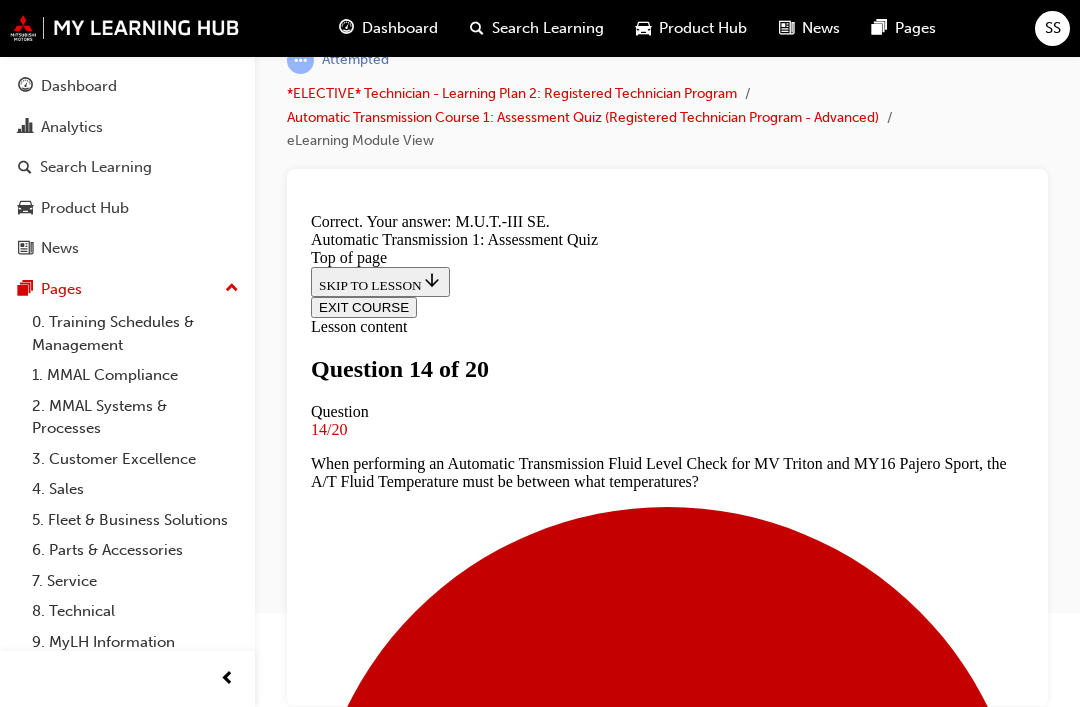 click on "NEXT" at bounding box center (337, 10104) 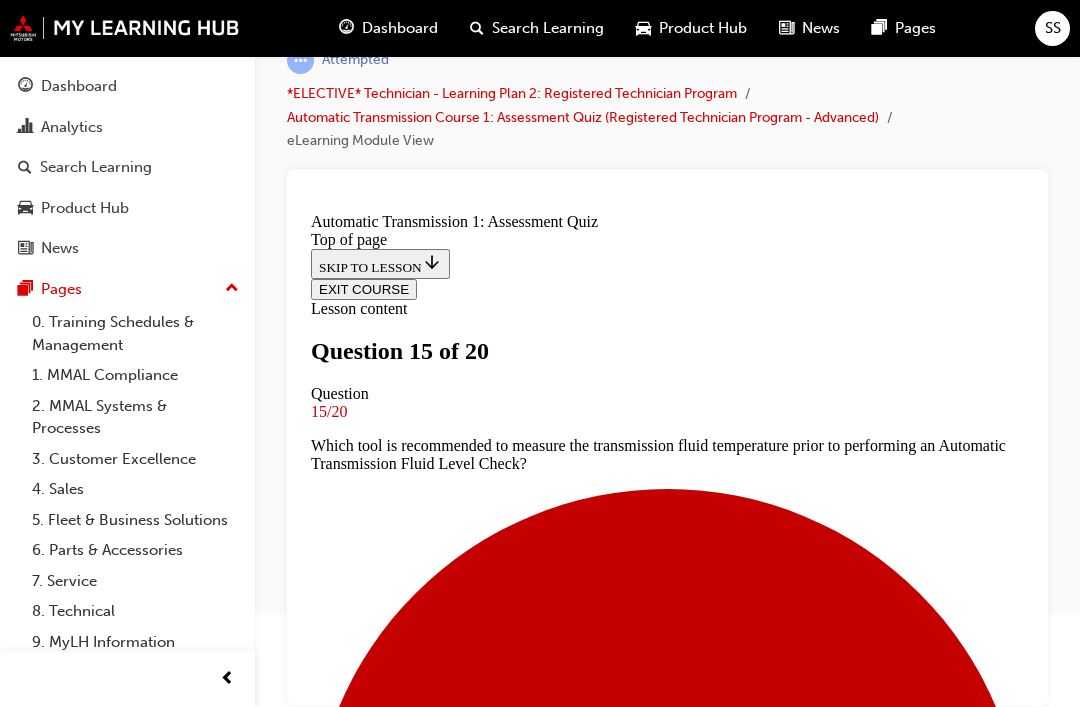 scroll, scrollTop: 177, scrollLeft: 0, axis: vertical 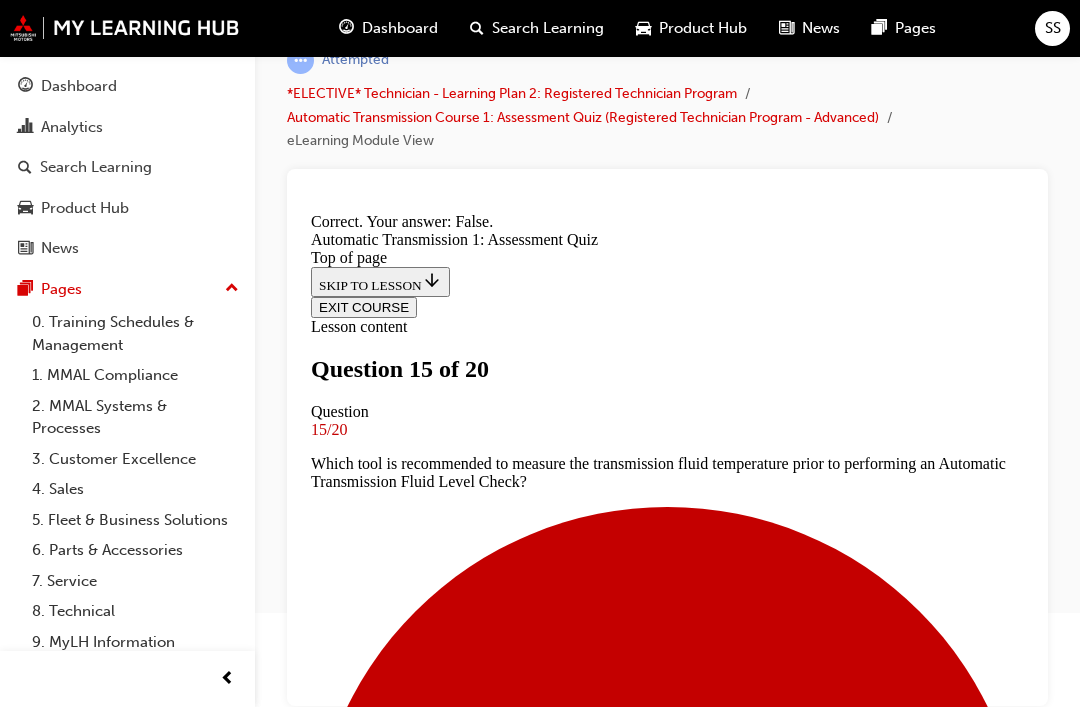 click on "NEXT" at bounding box center [337, 8829] 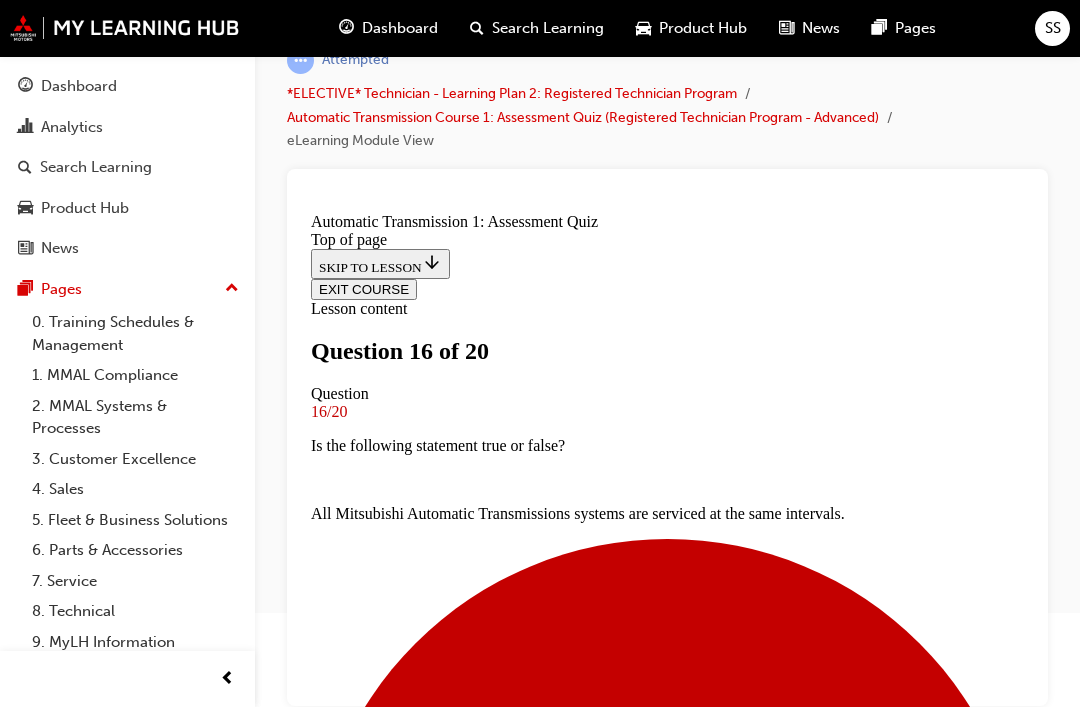 scroll, scrollTop: 190, scrollLeft: 0, axis: vertical 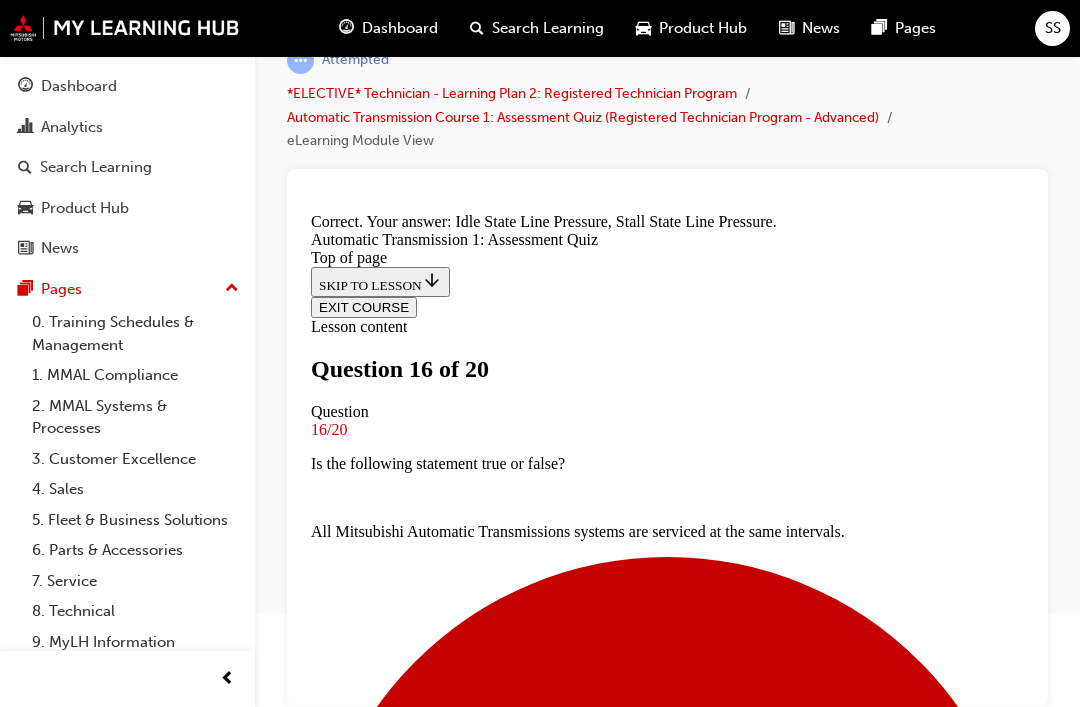 click on "NEXT" at bounding box center (337, 5755) 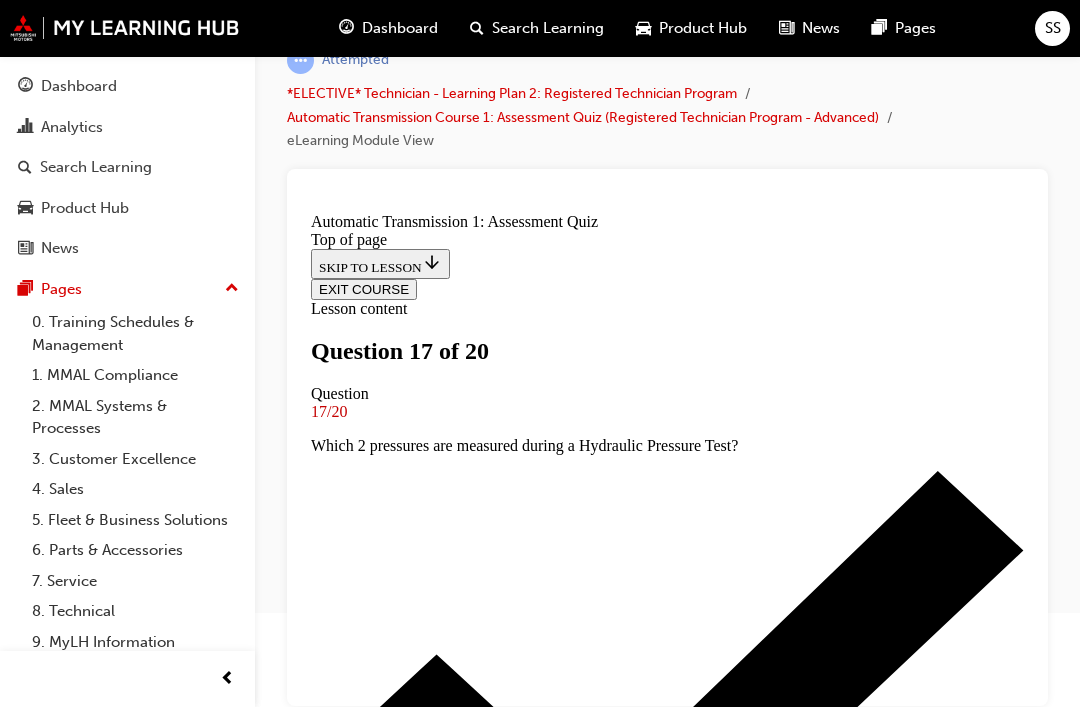 scroll, scrollTop: 175, scrollLeft: 0, axis: vertical 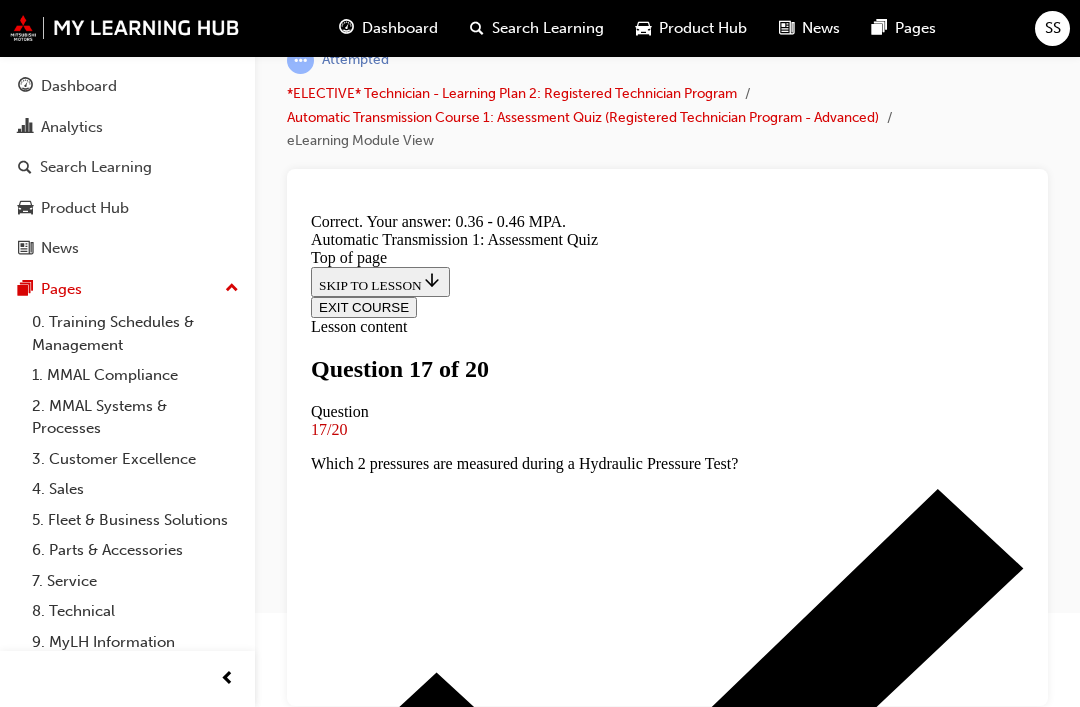 click on "NEXT" at bounding box center (337, 8338) 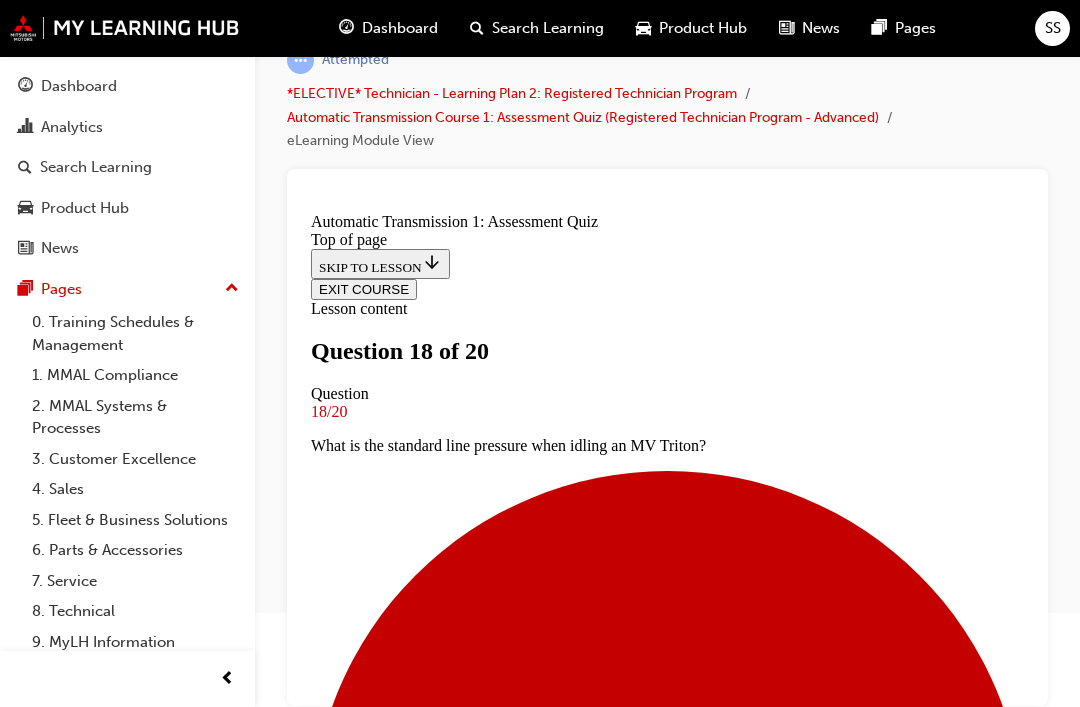 scroll, scrollTop: 408, scrollLeft: 0, axis: vertical 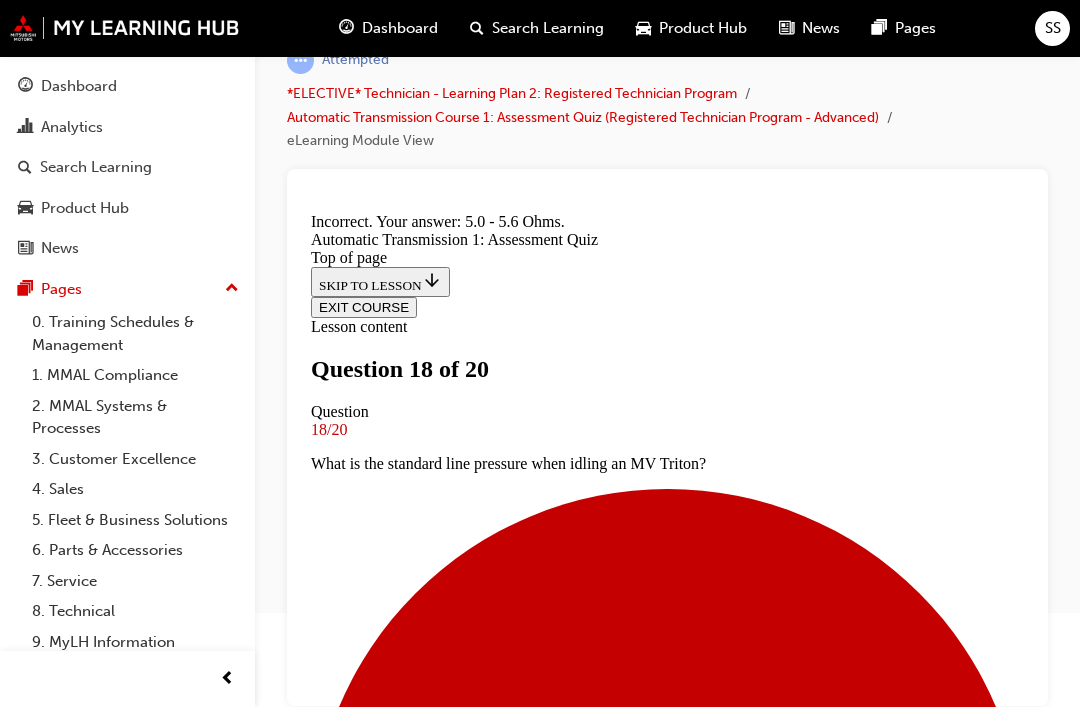 click on "NEXT" at bounding box center [337, 11340] 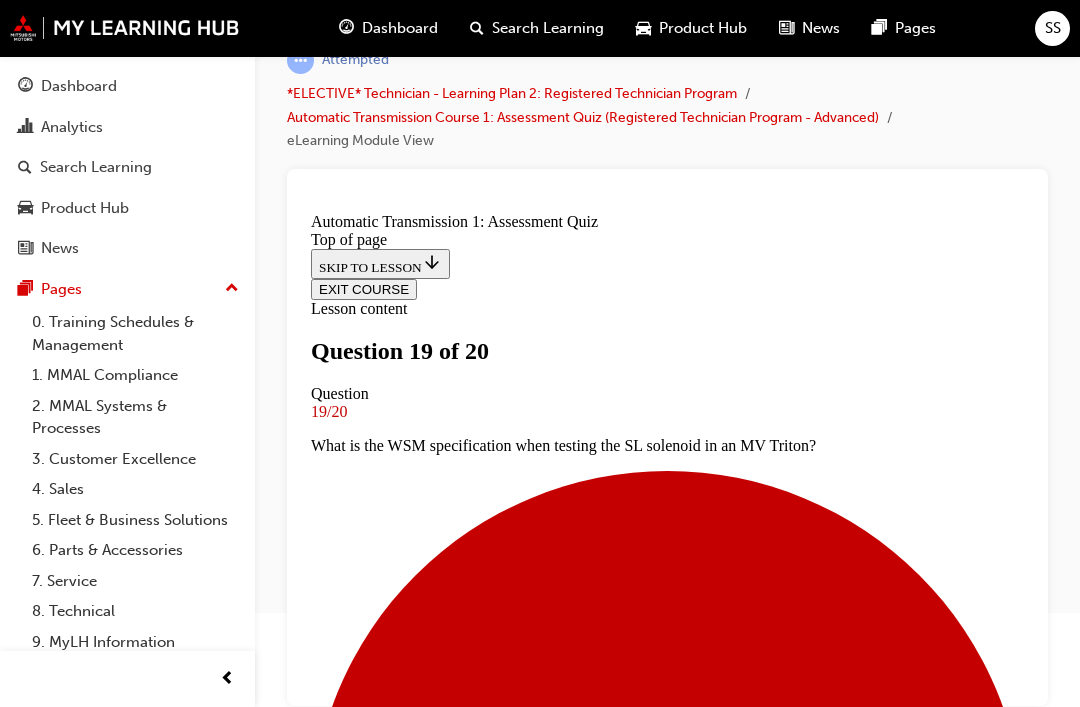 scroll, scrollTop: 137, scrollLeft: 0, axis: vertical 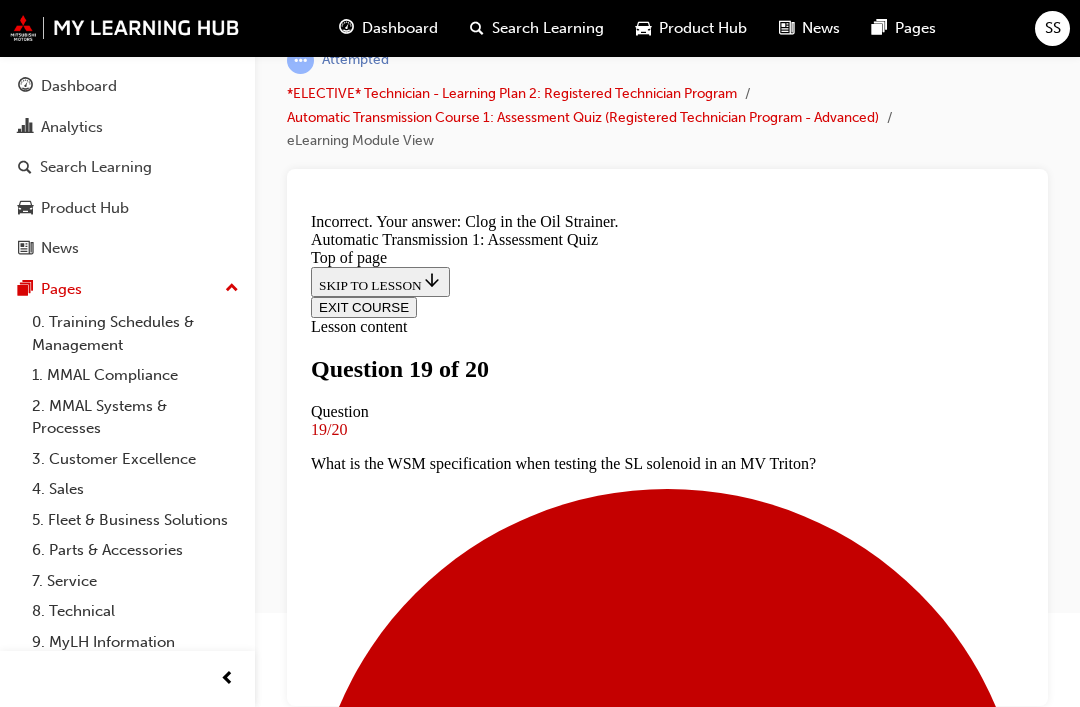 click on "NEXT" at bounding box center (337, 11304) 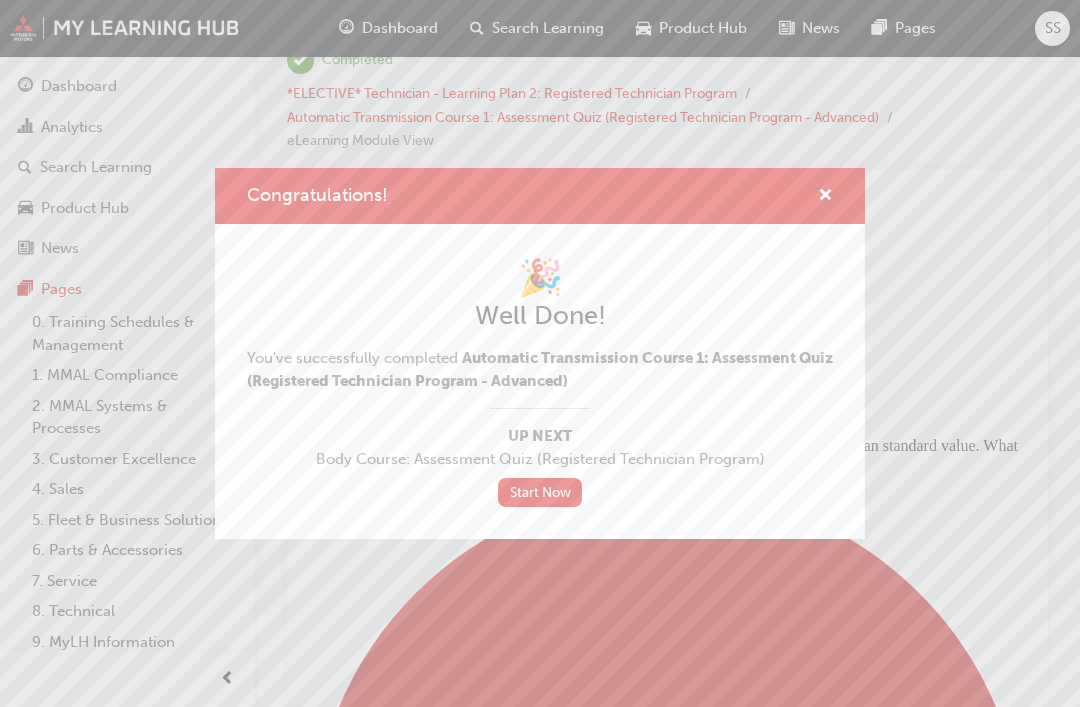scroll, scrollTop: 3, scrollLeft: 0, axis: vertical 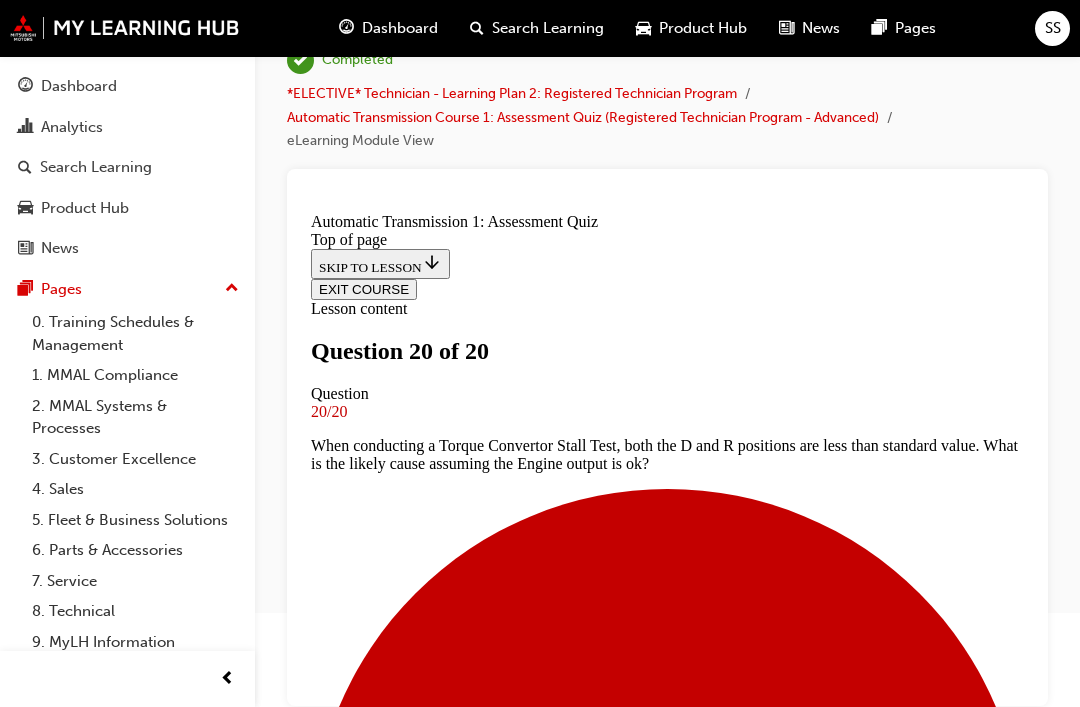 click on "SS" at bounding box center [1053, 28] 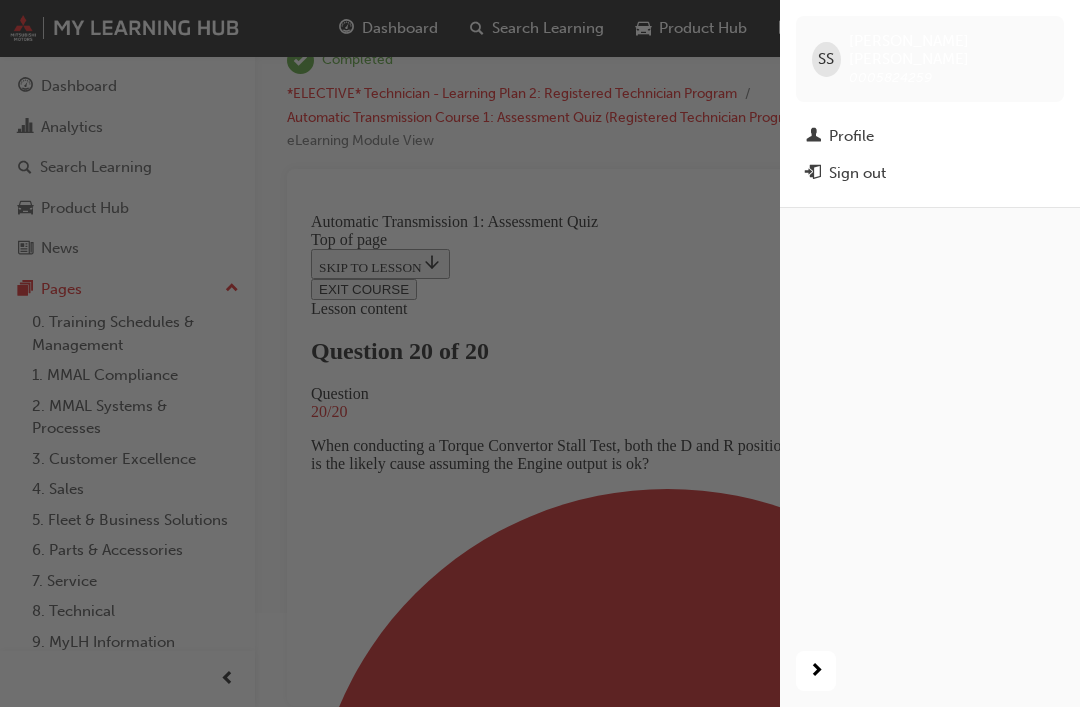 click on "Sign out" at bounding box center (857, 173) 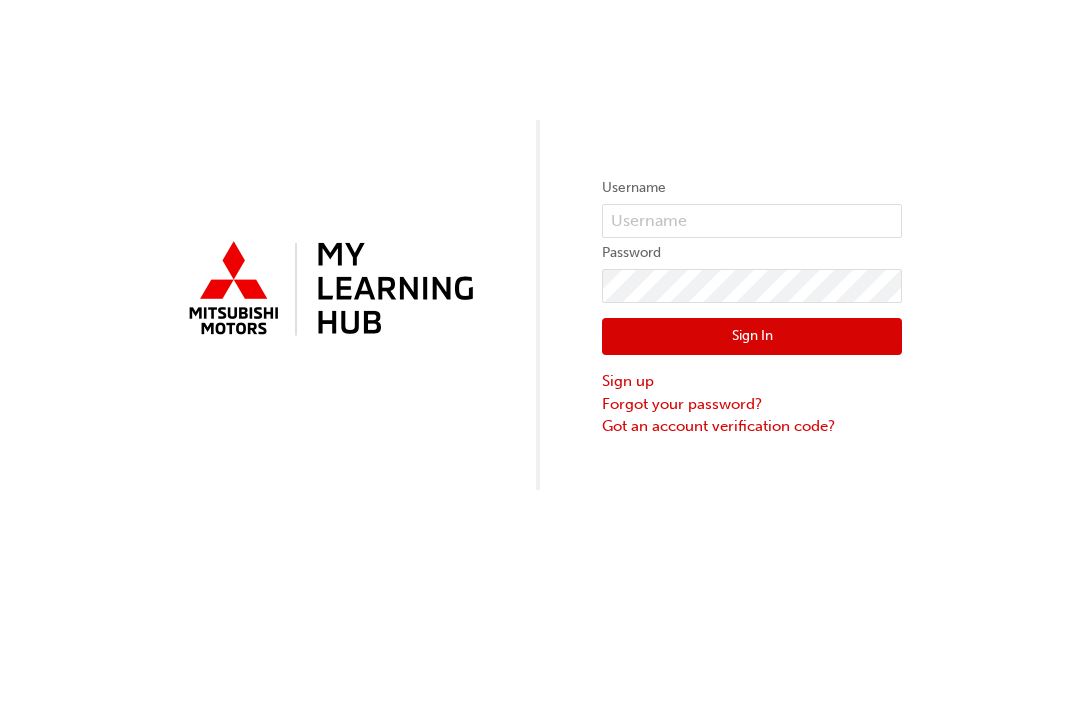 scroll, scrollTop: 0, scrollLeft: 0, axis: both 